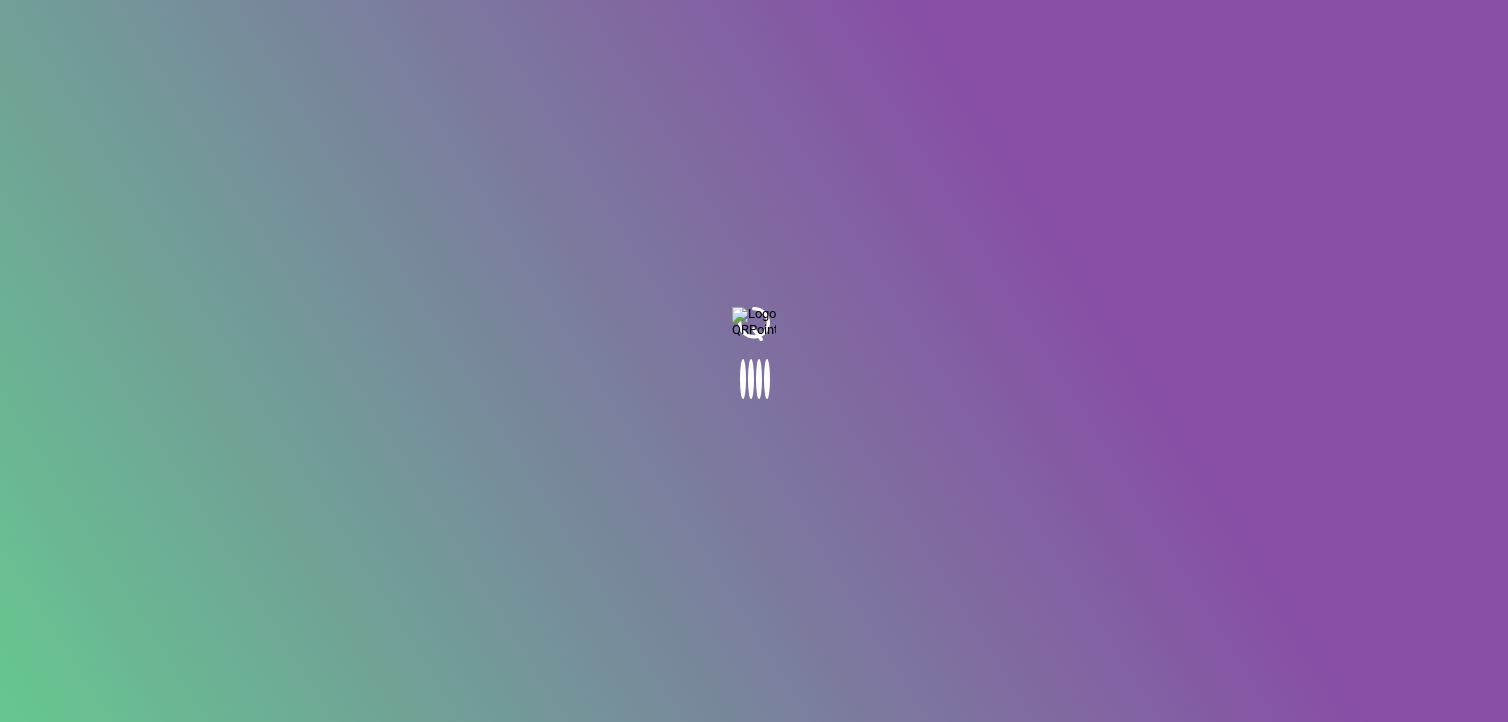 scroll, scrollTop: 0, scrollLeft: 0, axis: both 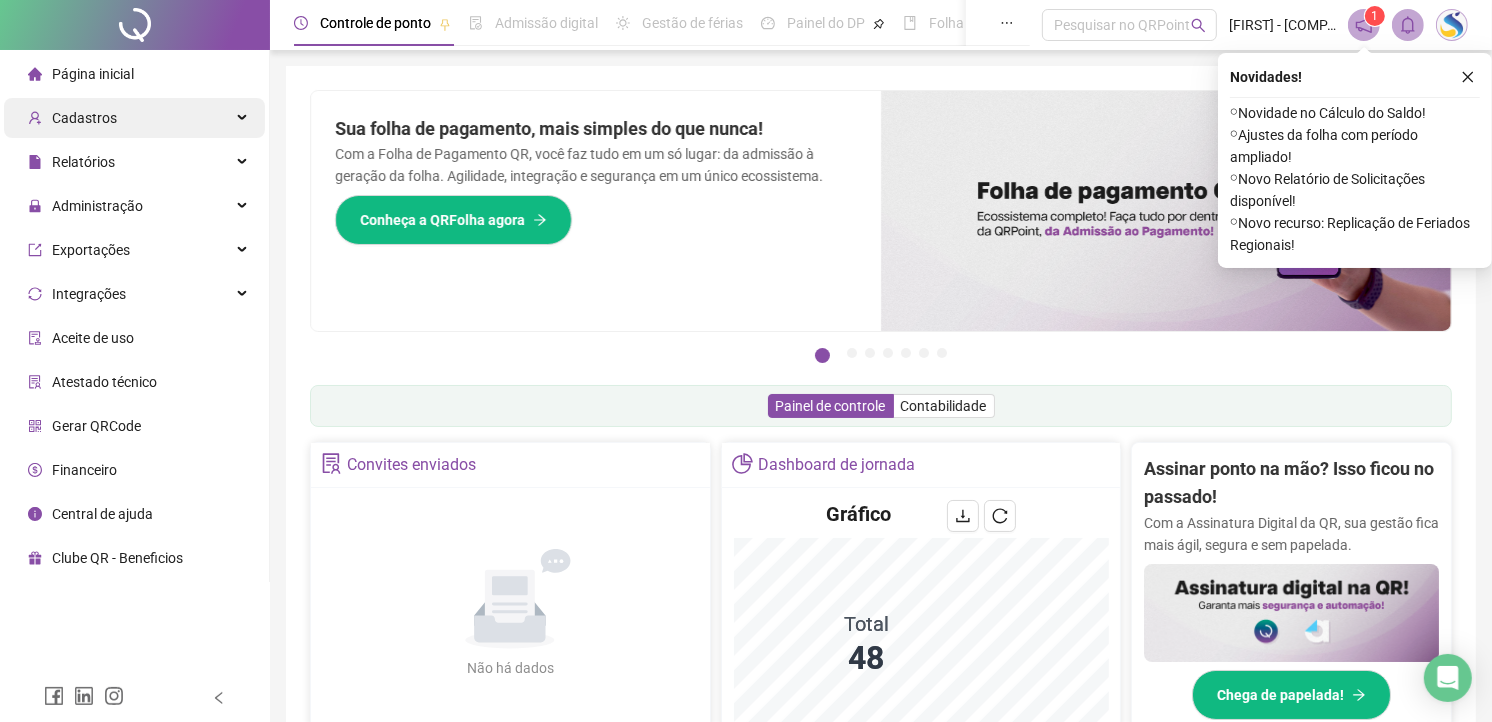 click on "Cadastros" at bounding box center (134, 118) 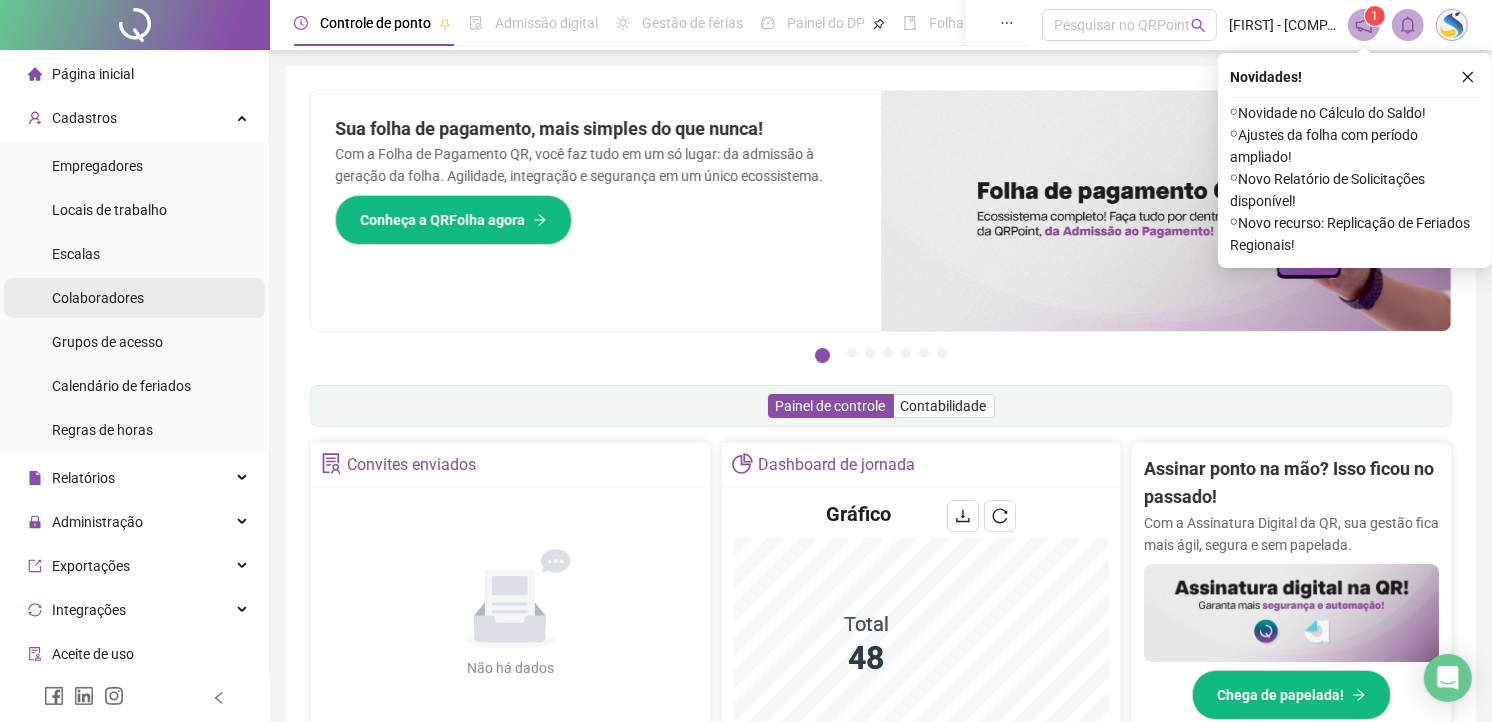 click on "Colaboradores" at bounding box center [134, 298] 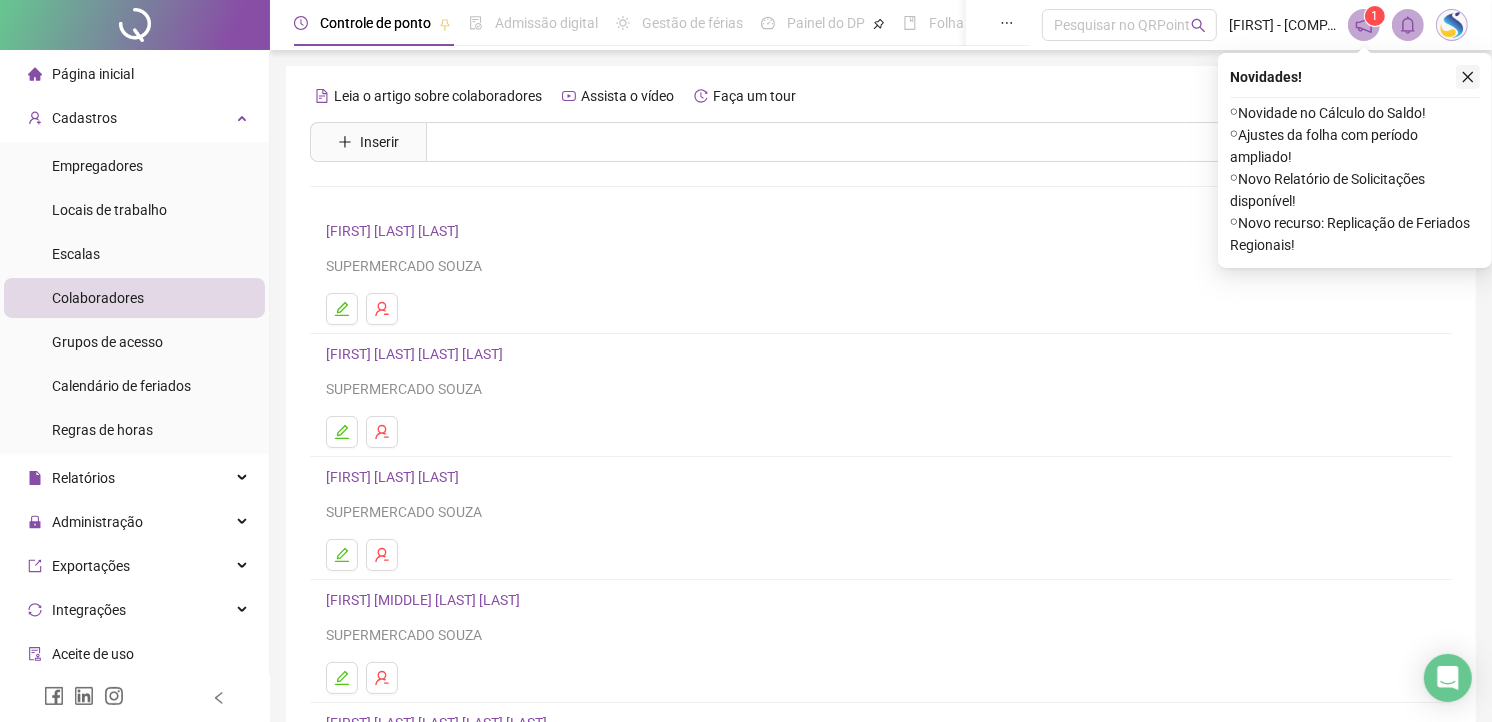 click 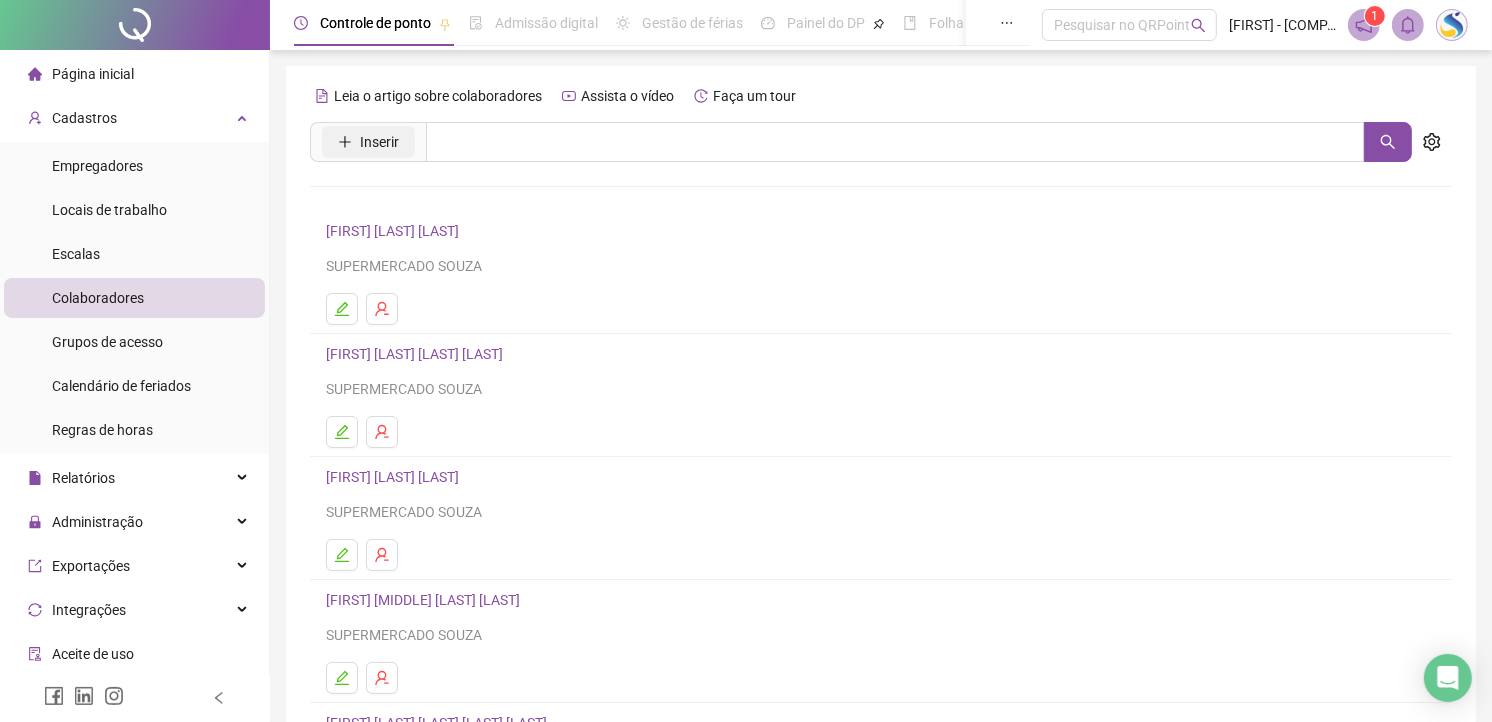 click on "Inserir" at bounding box center (379, 142) 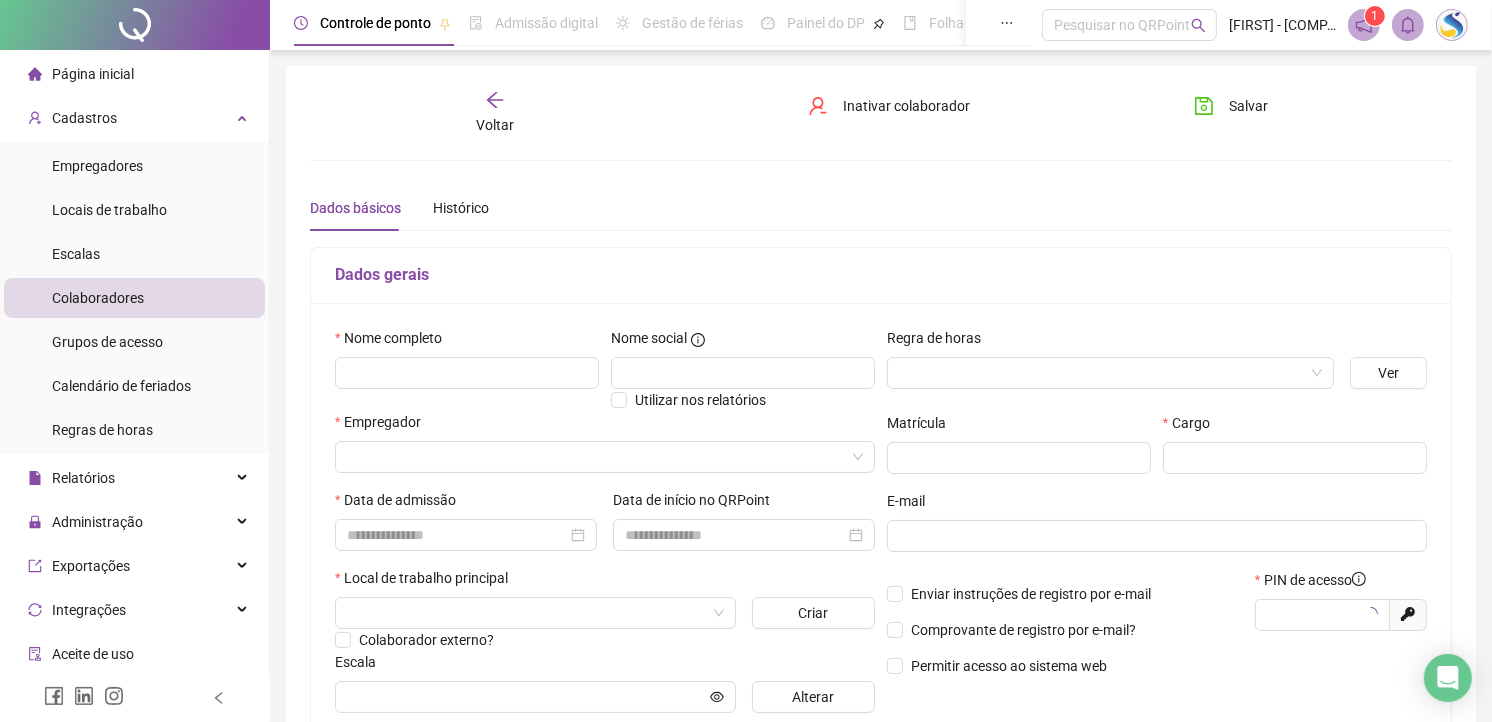 type on "*****" 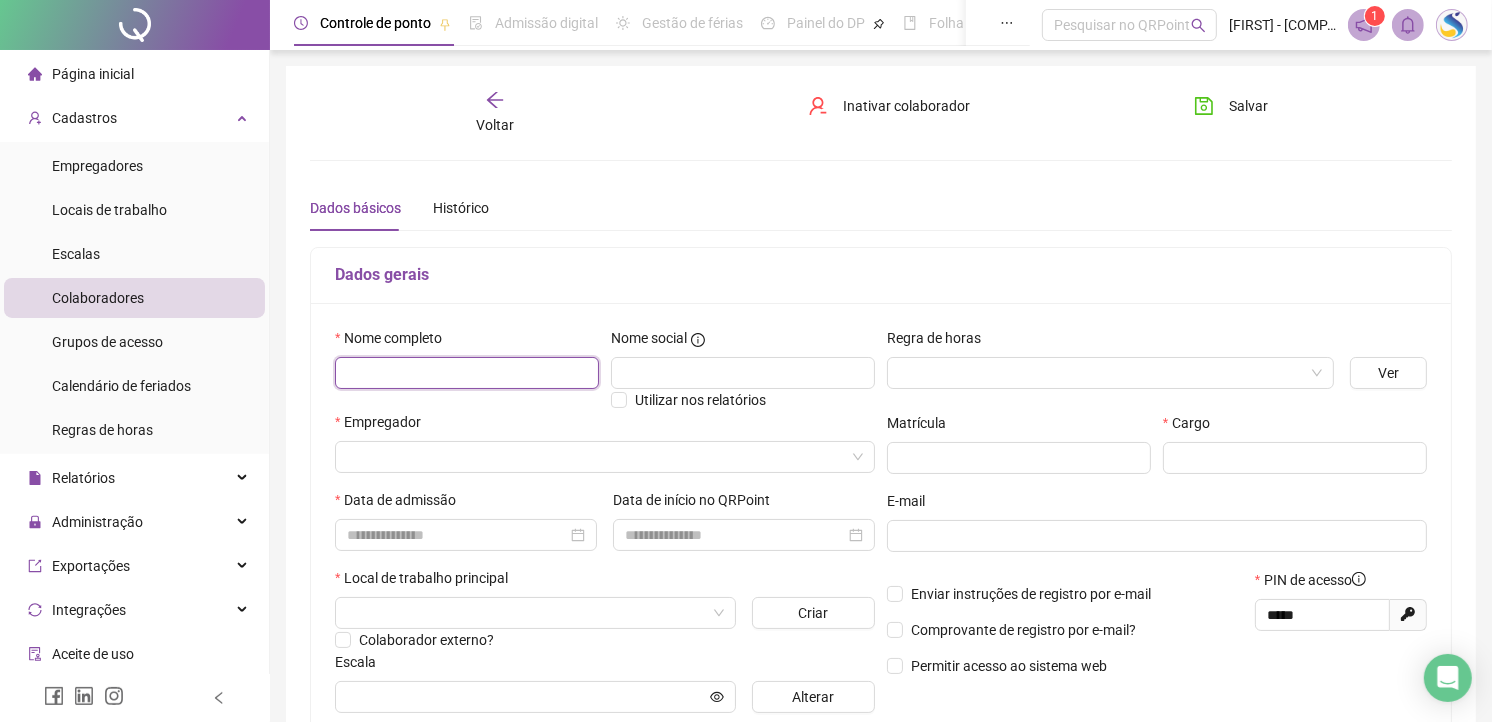 click at bounding box center (467, 373) 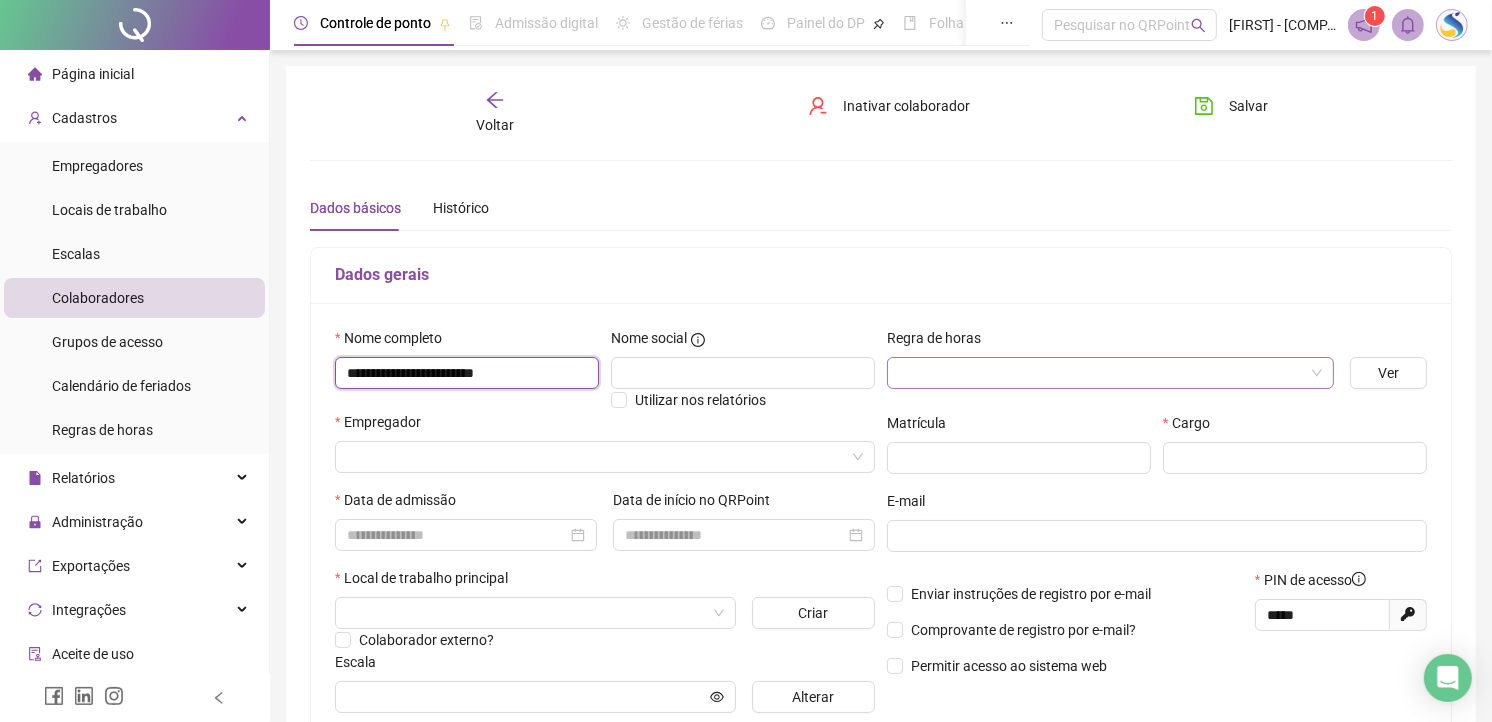 type on "**********" 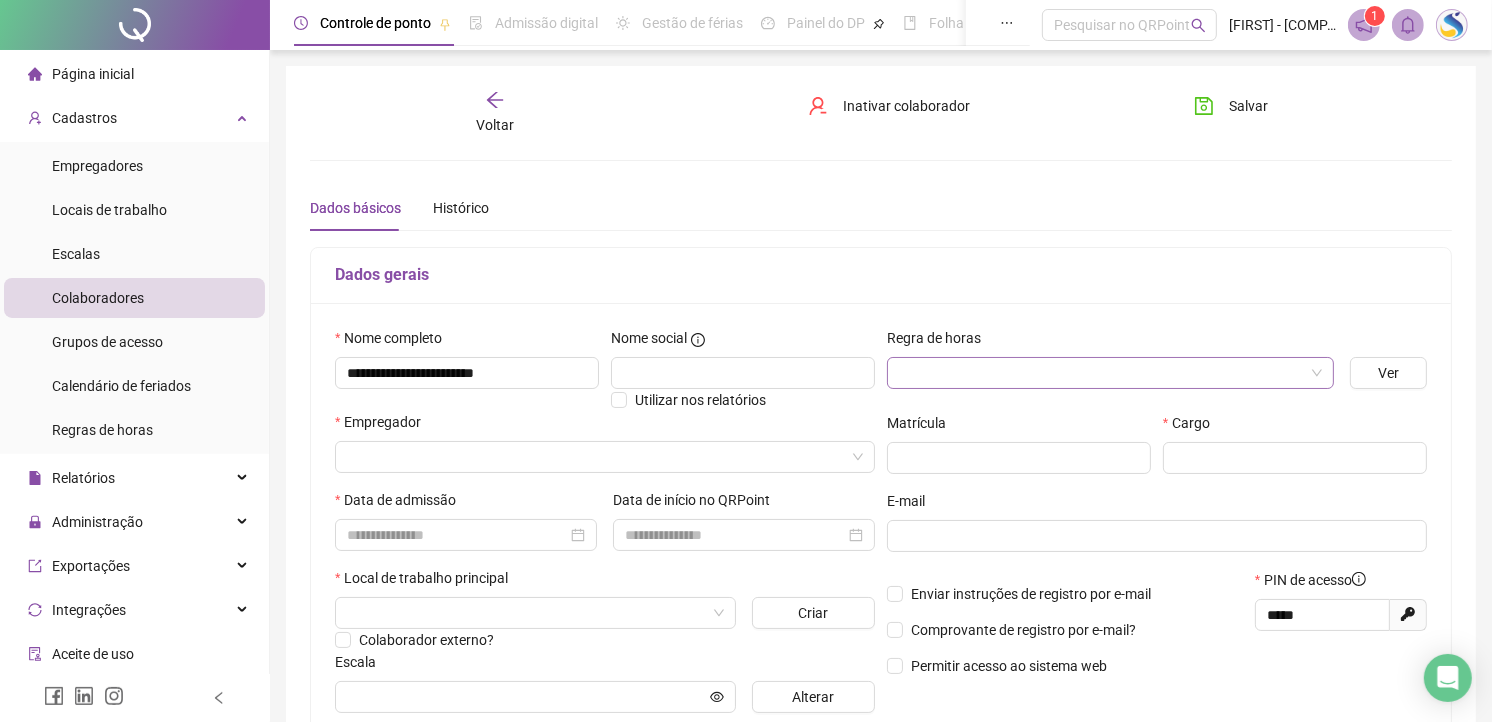 click at bounding box center (1110, 373) 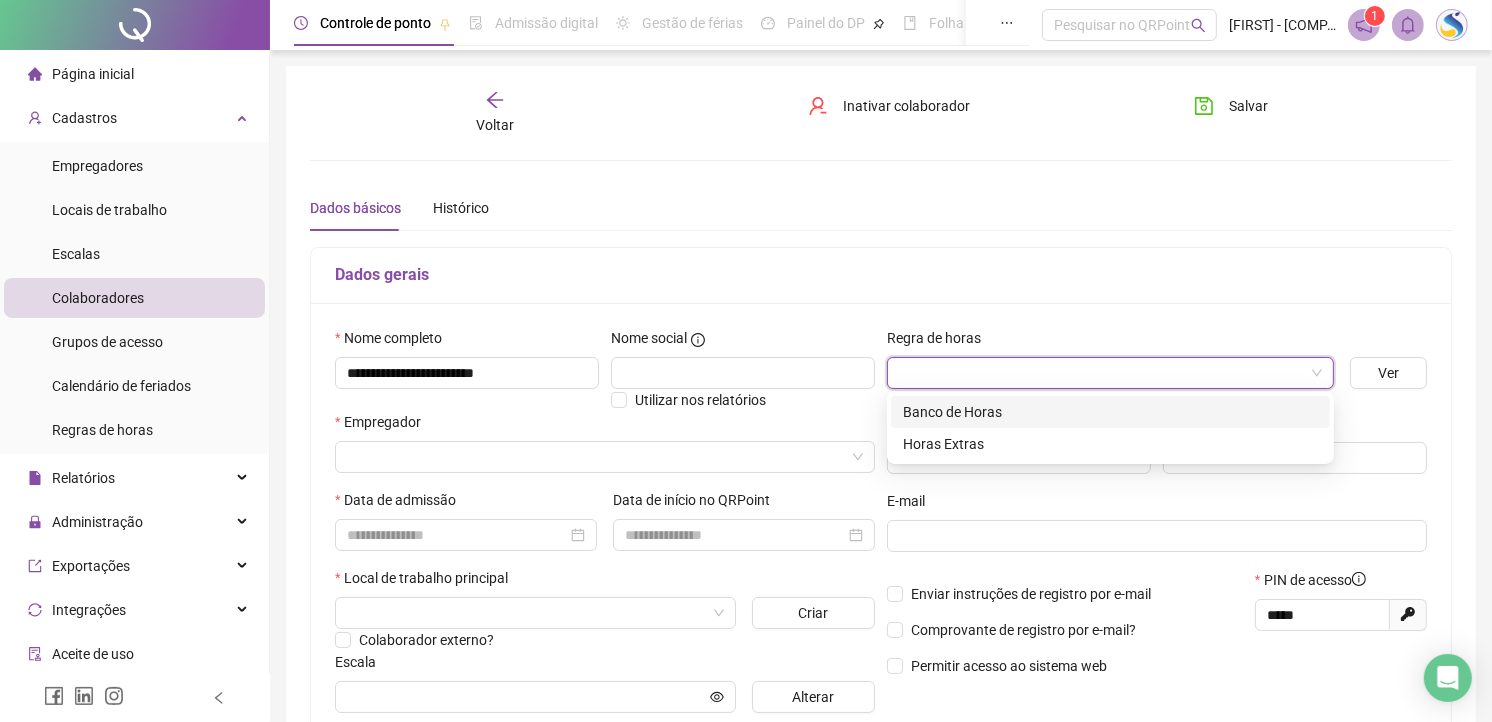 click on "Banco de Horas" at bounding box center [1110, 412] 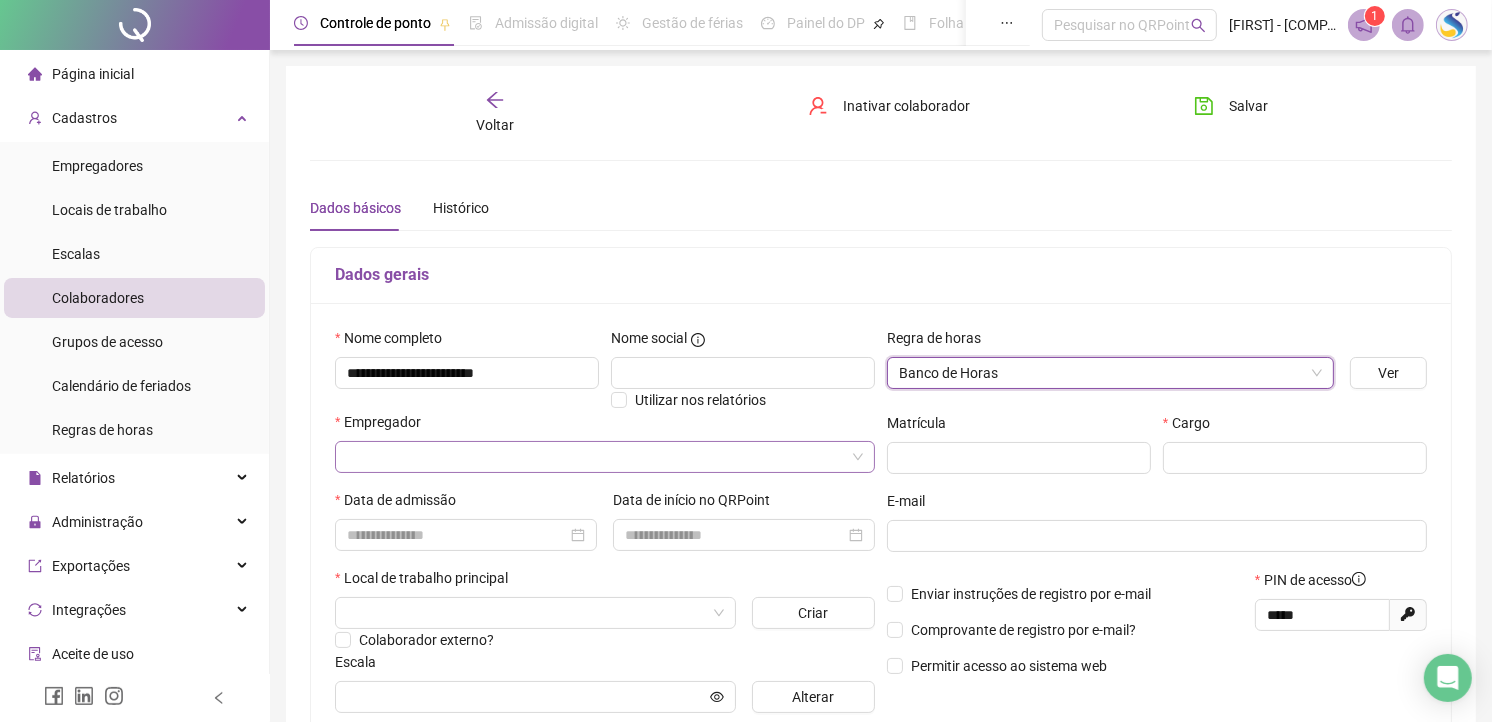 click at bounding box center [599, 457] 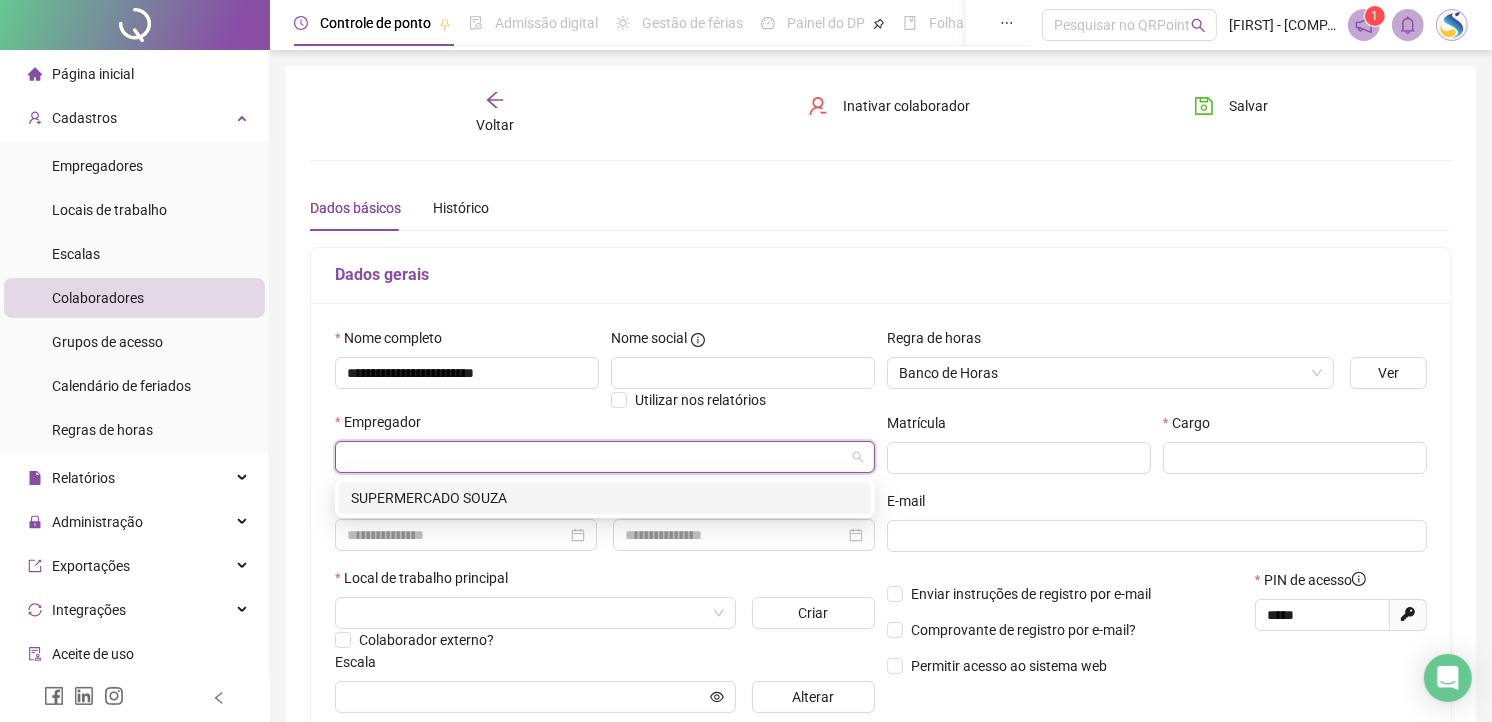 click on "SUPERMERCADO SOUZA" at bounding box center (605, 498) 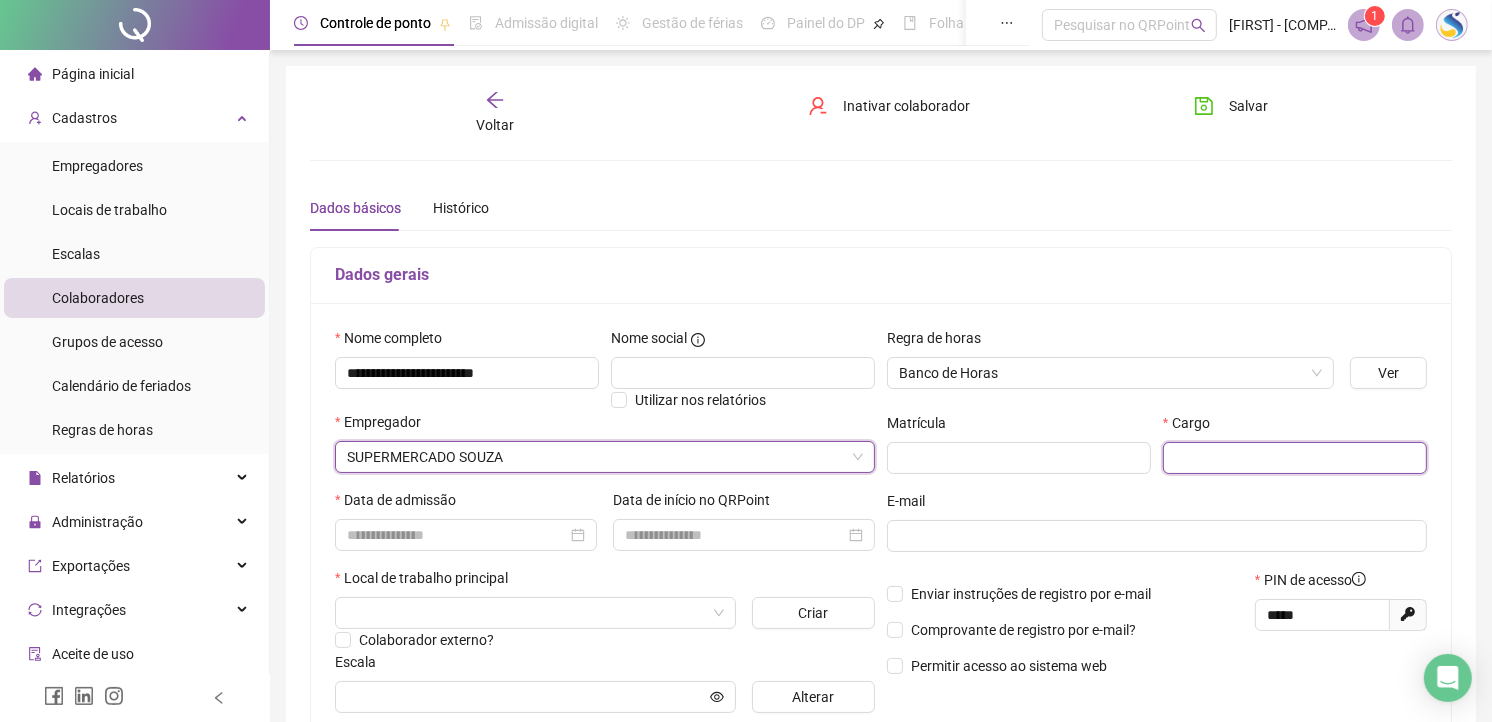 click at bounding box center [1295, 458] 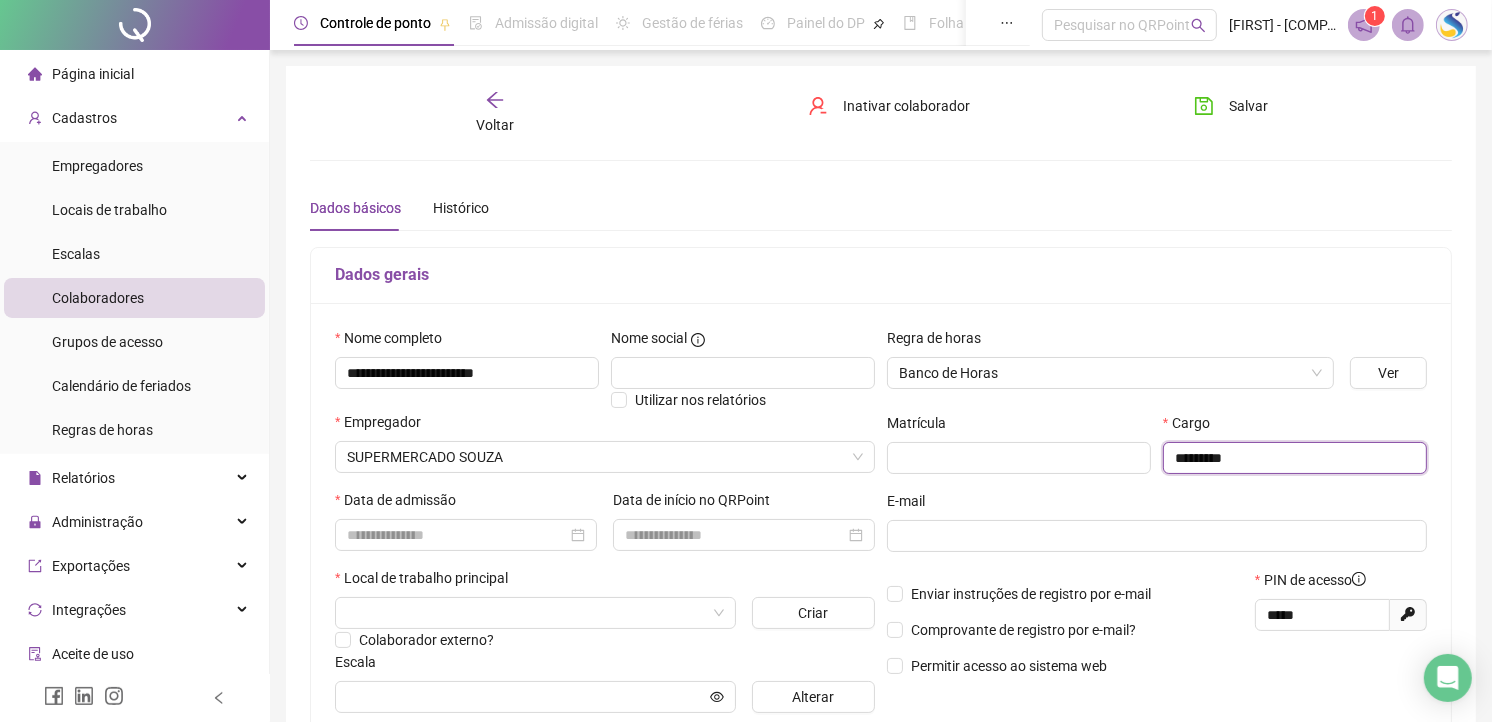 type on "*********" 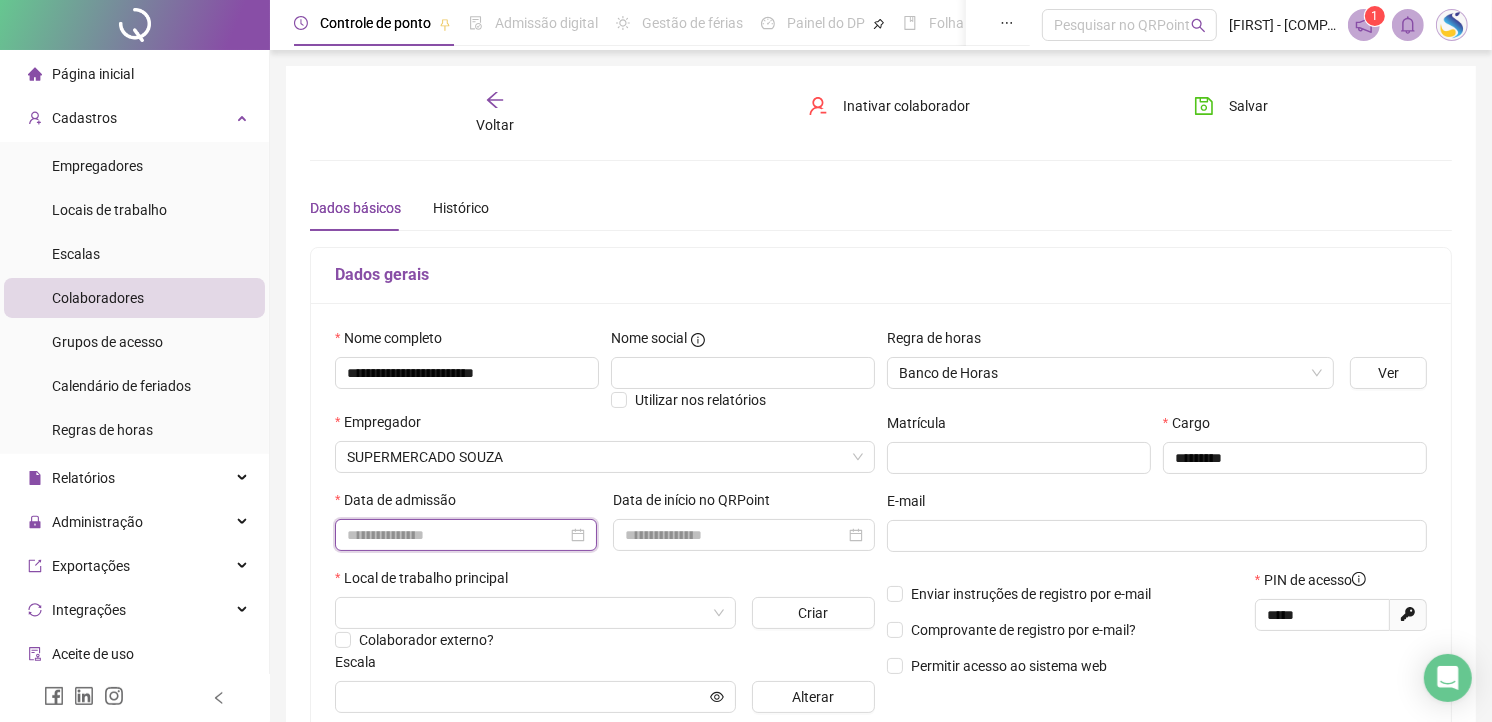 click at bounding box center (457, 535) 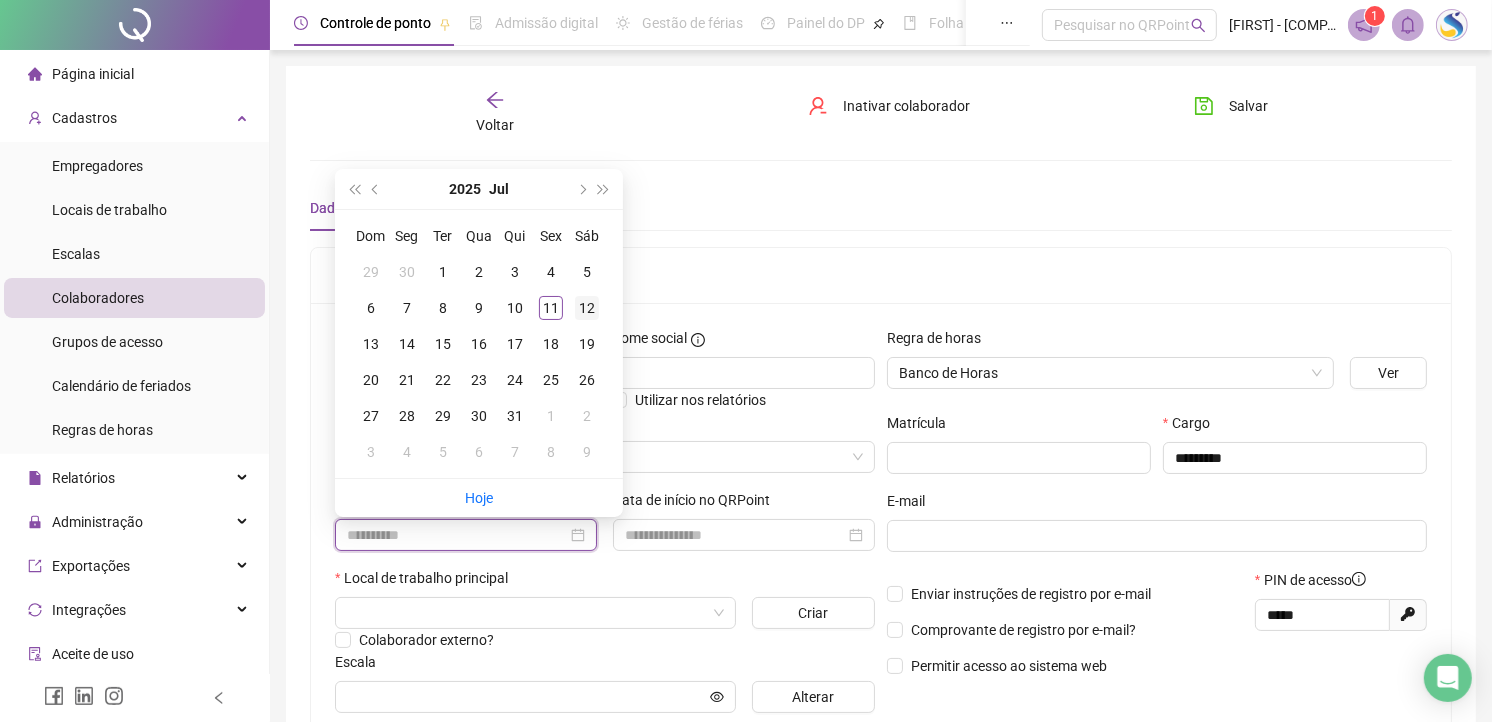 type on "**********" 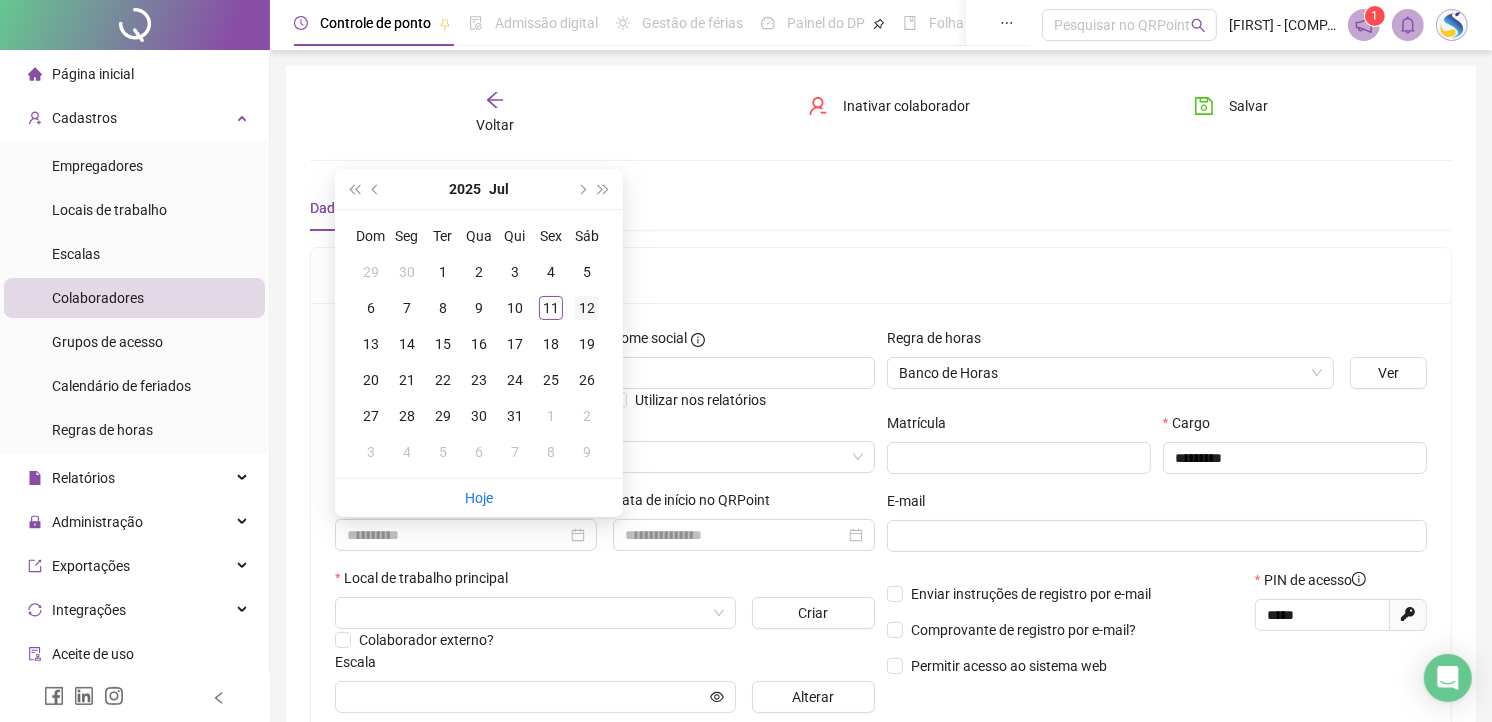 click on "12" at bounding box center (587, 308) 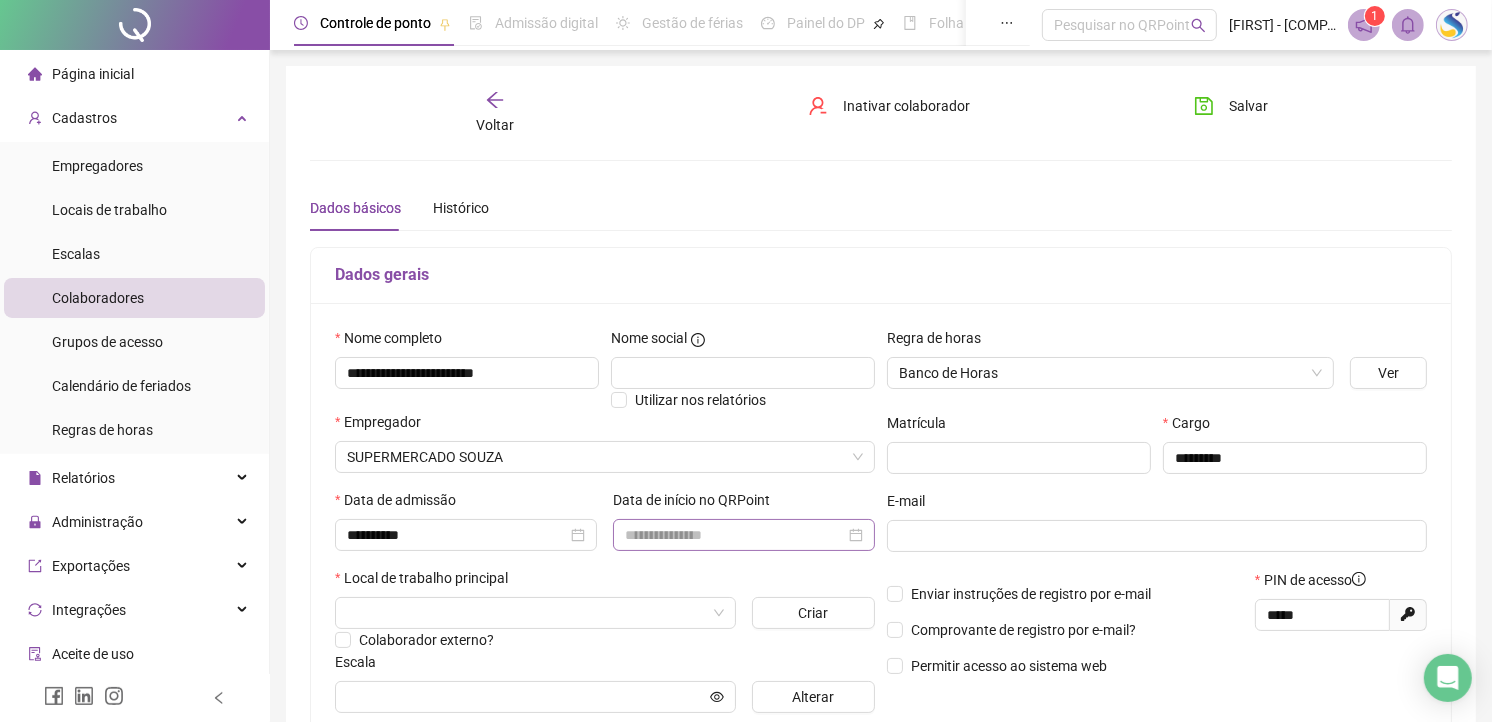 click at bounding box center (744, 535) 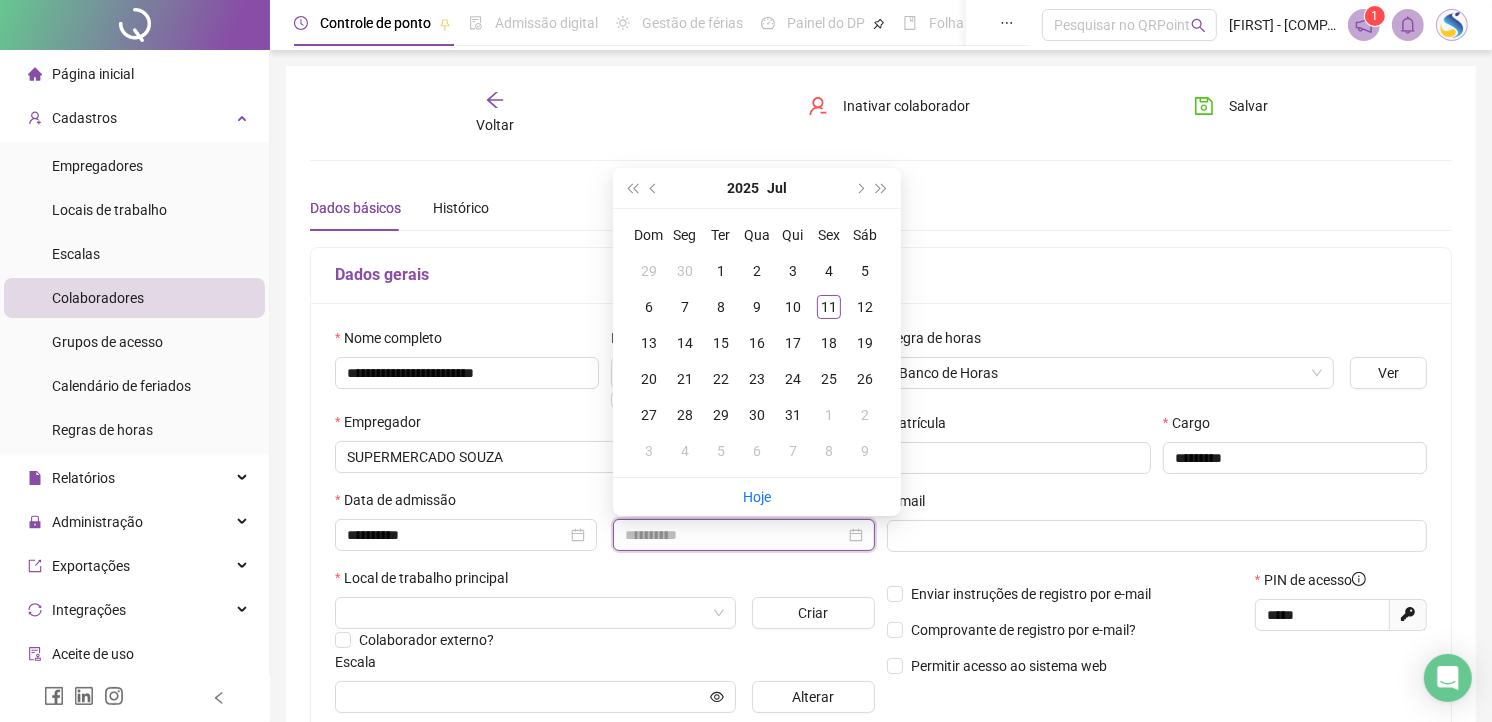 type on "**********" 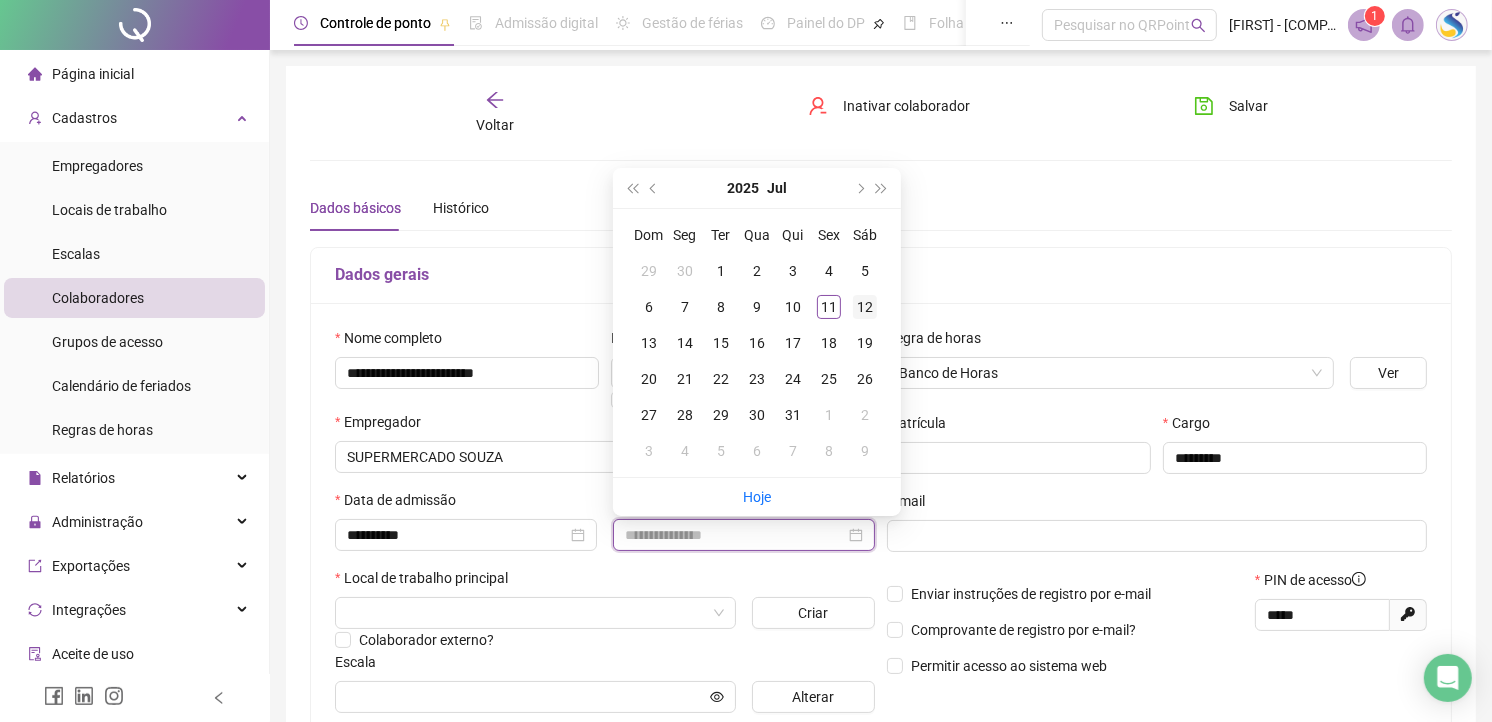 type on "**********" 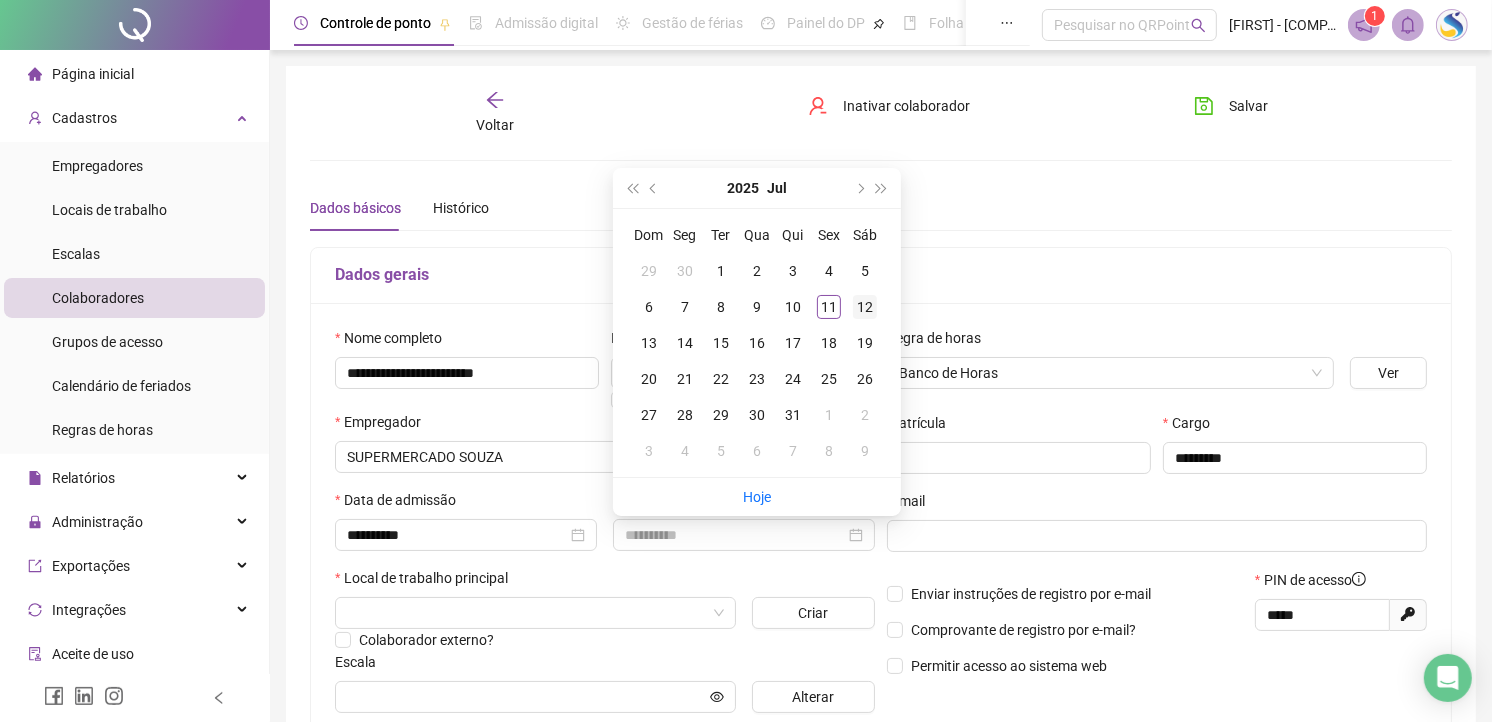 click on "12" at bounding box center [865, 307] 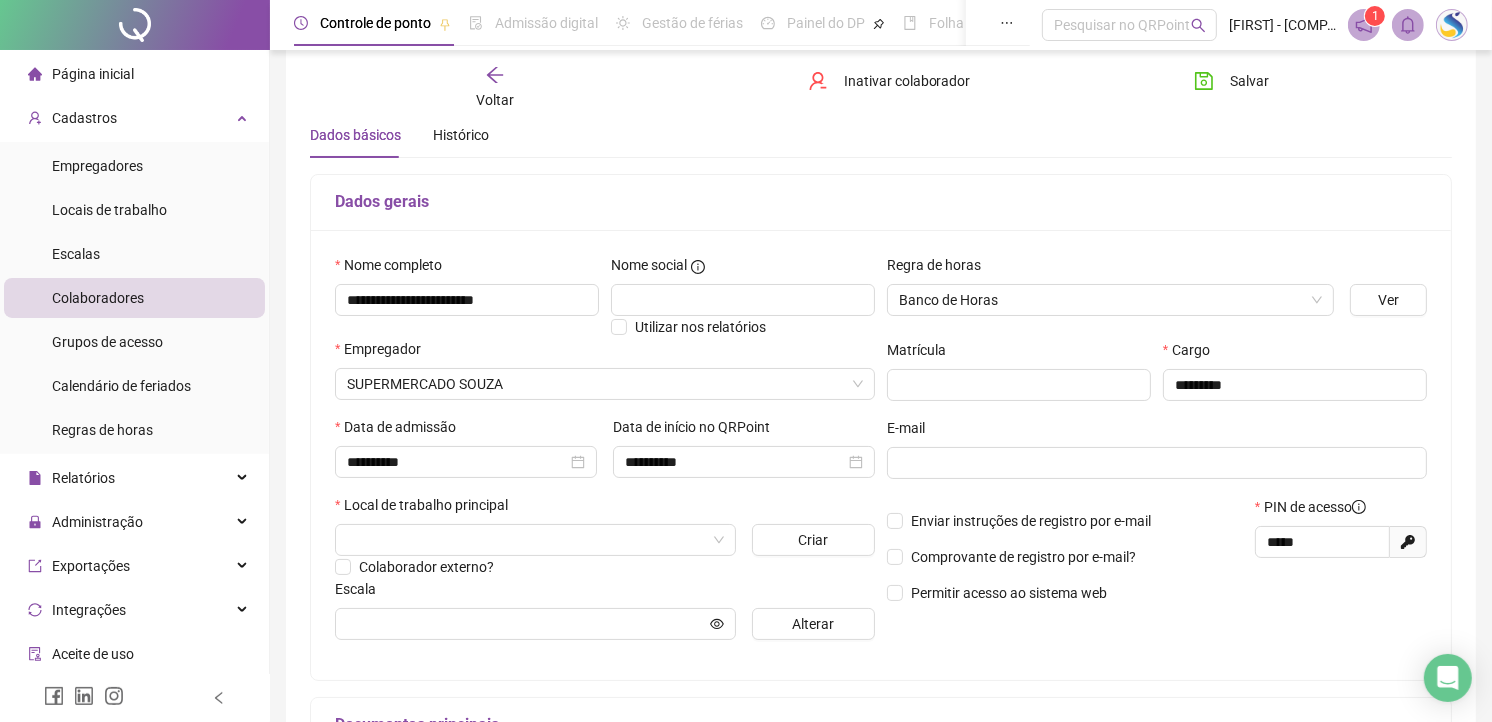 scroll, scrollTop: 111, scrollLeft: 0, axis: vertical 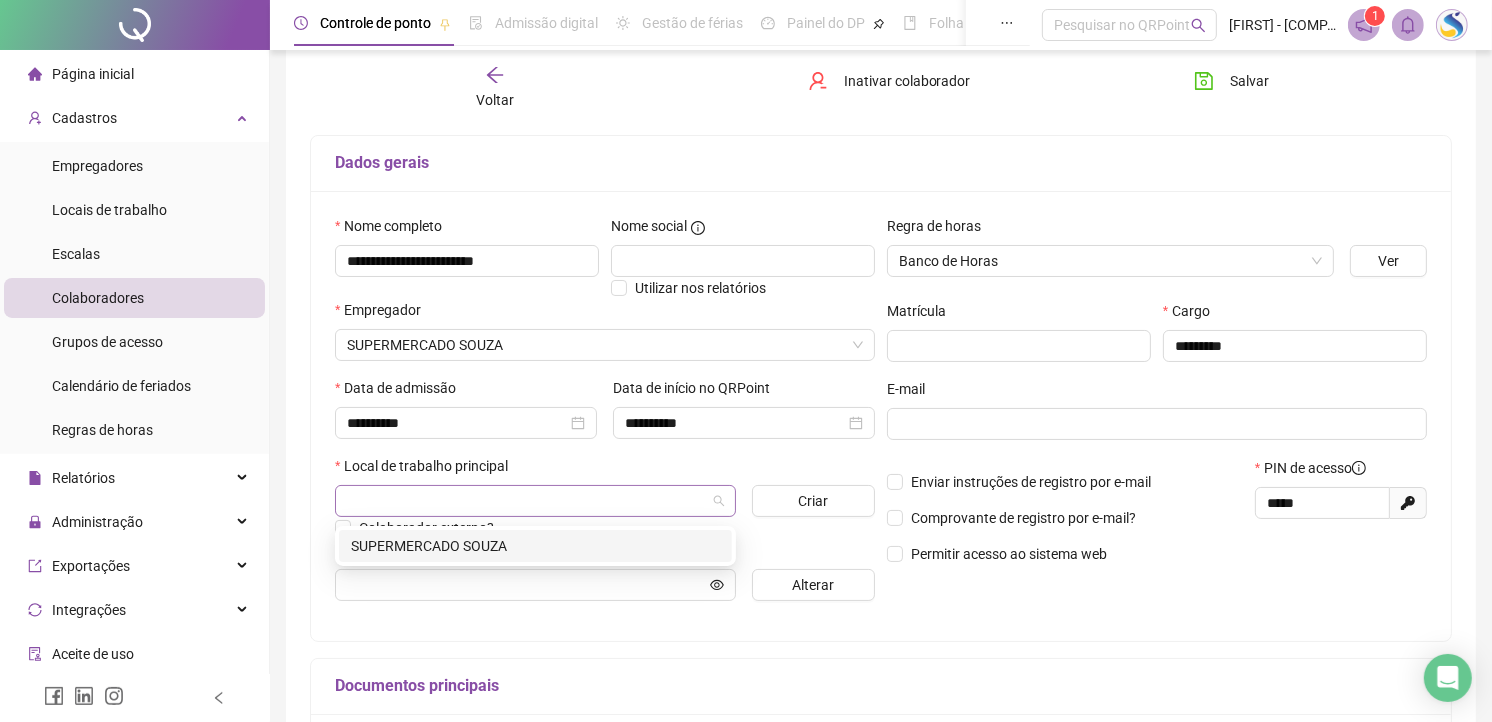 click at bounding box center (535, 501) 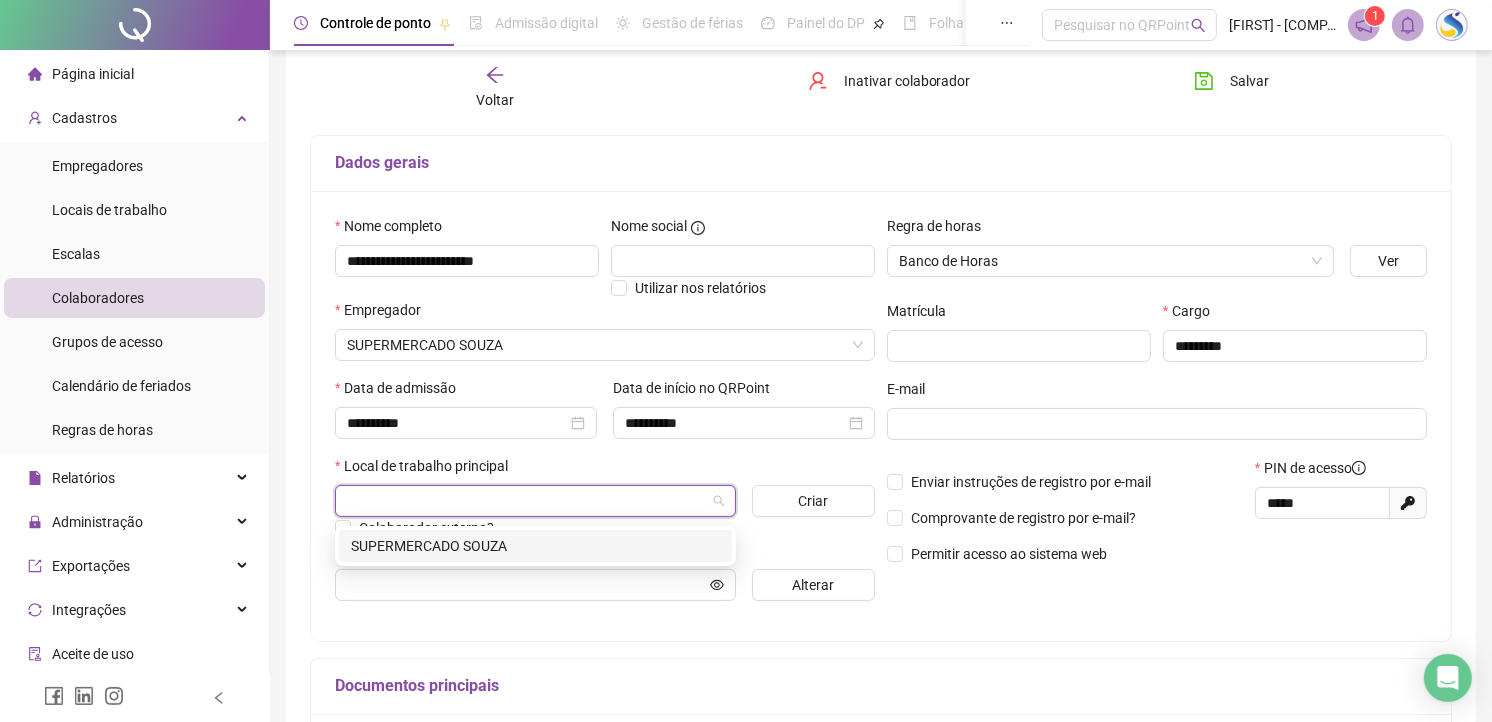click on "SUPERMERCADO SOUZA" at bounding box center (535, 546) 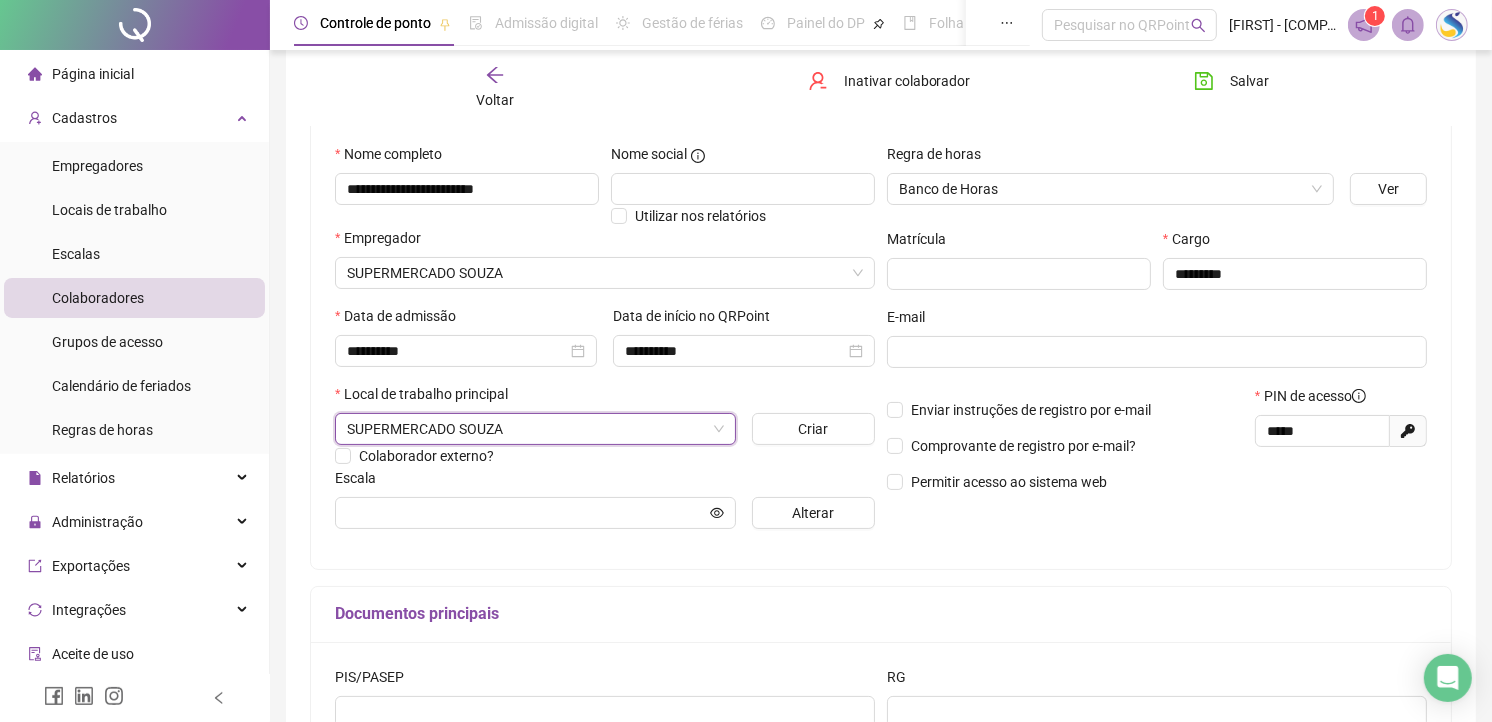scroll, scrollTop: 222, scrollLeft: 0, axis: vertical 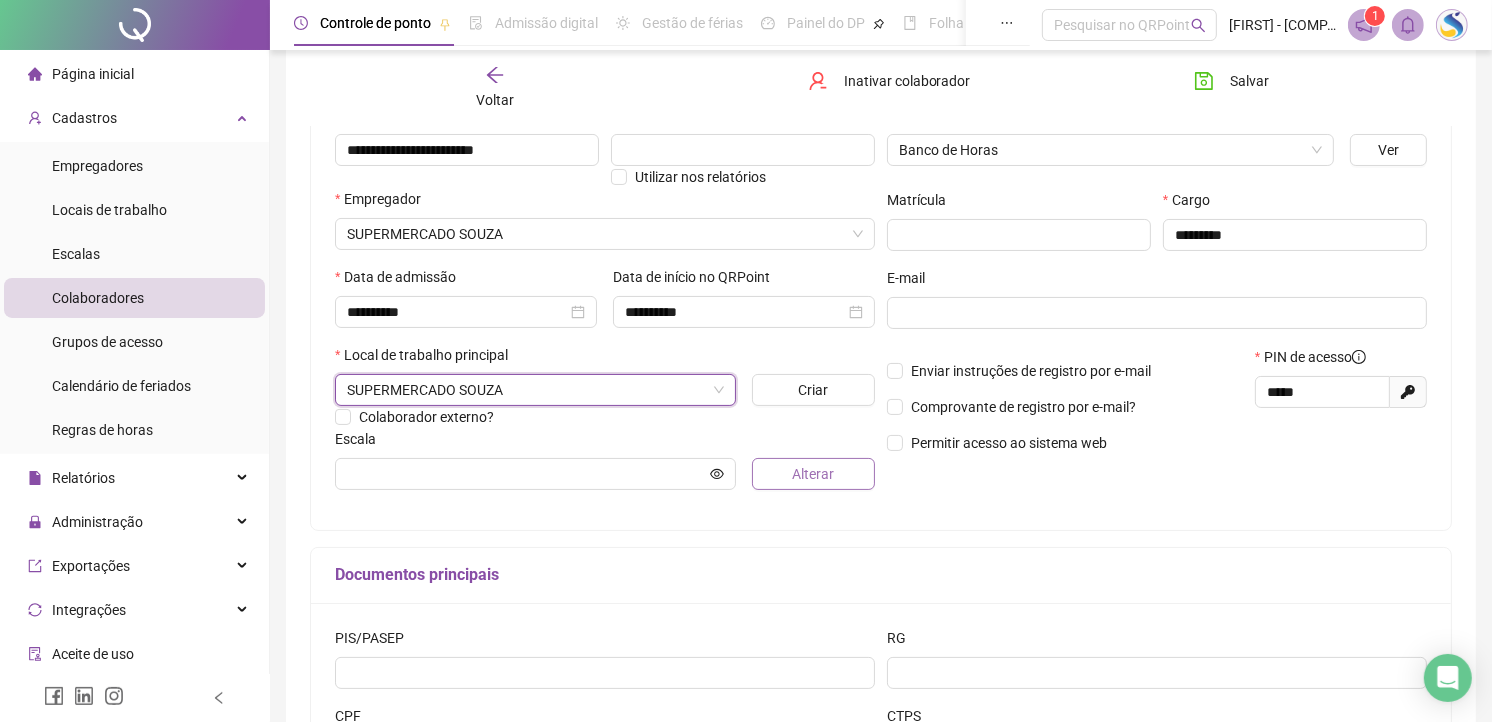 click on "Alterar" at bounding box center (813, 474) 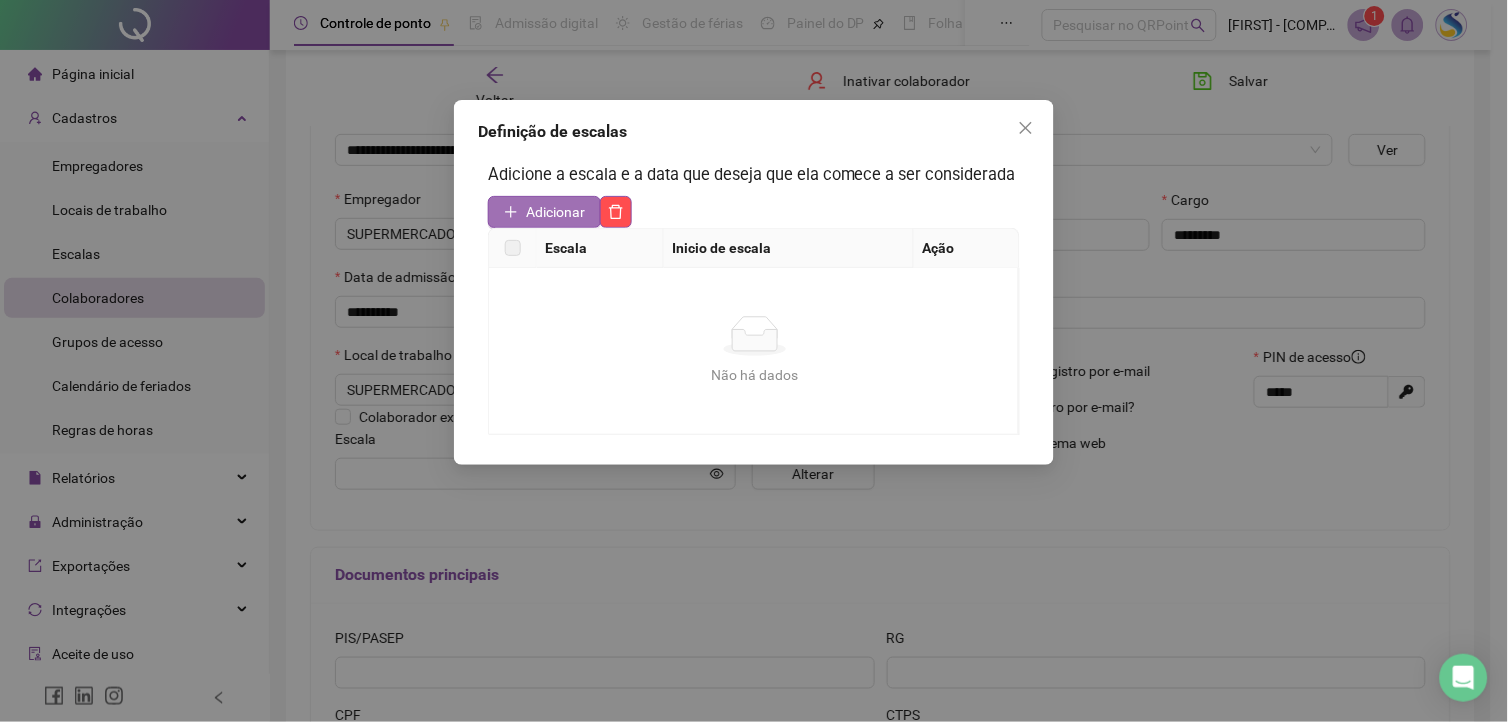 click on "Adicionar" at bounding box center (555, 212) 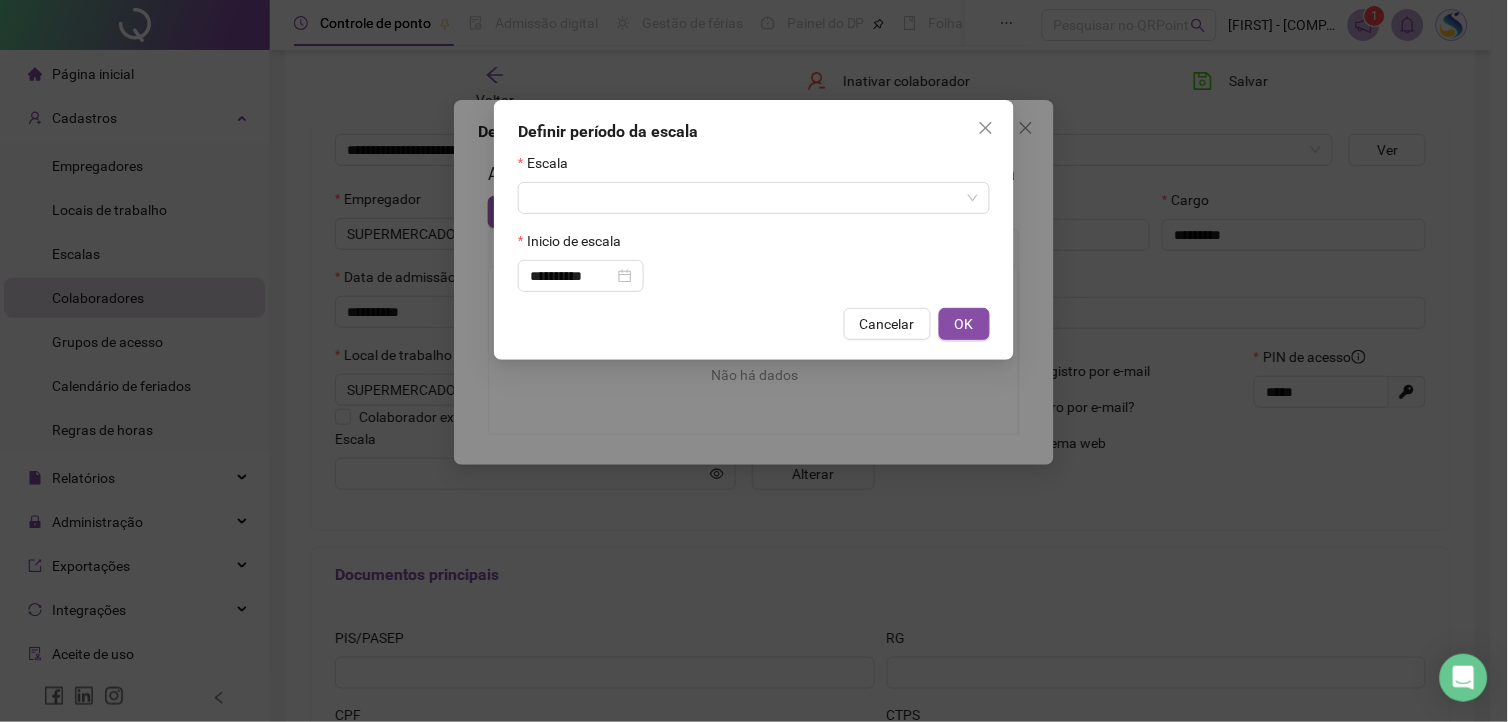 click on "Escala" at bounding box center (754, 167) 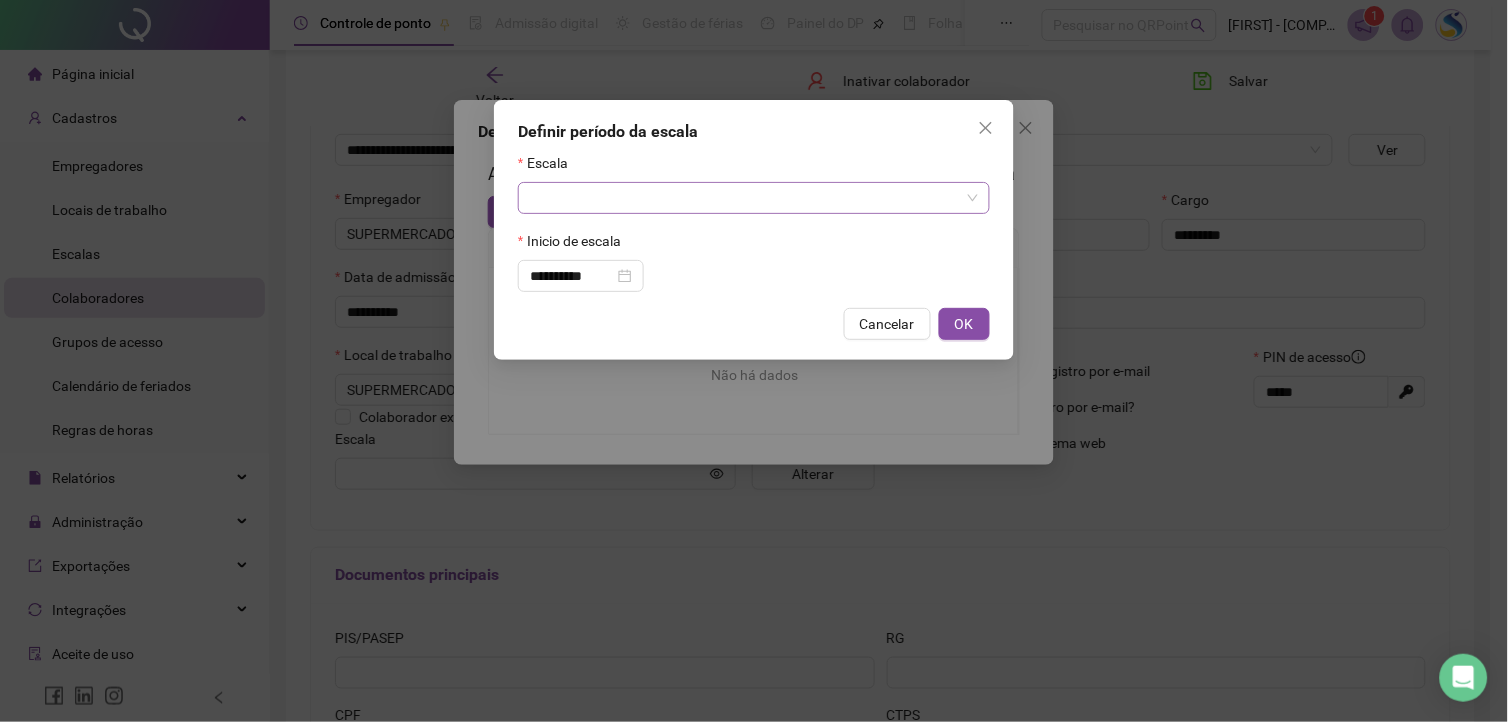 click at bounding box center [748, 198] 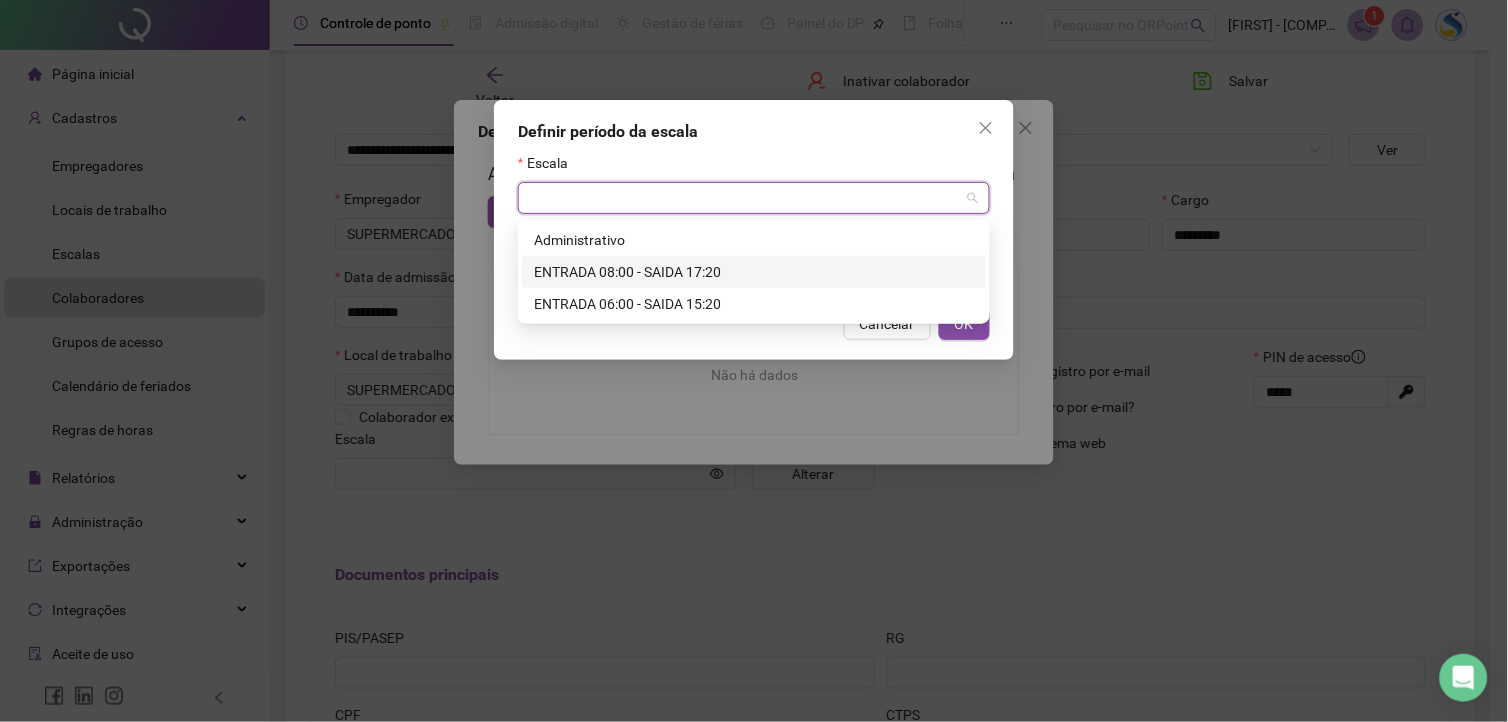 click on "ENTRADA 08:00 - SAIDA 17:20" at bounding box center [754, 272] 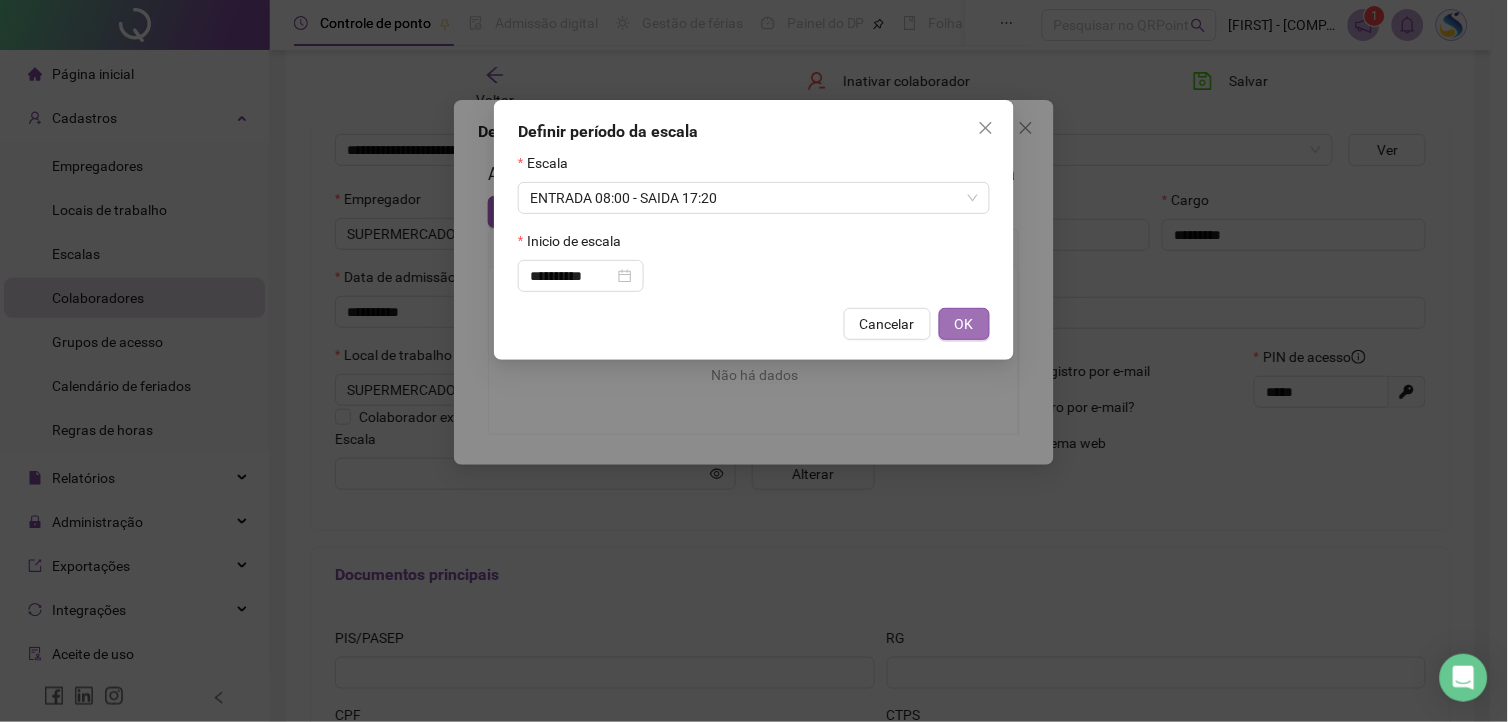 click on "OK" at bounding box center [964, 324] 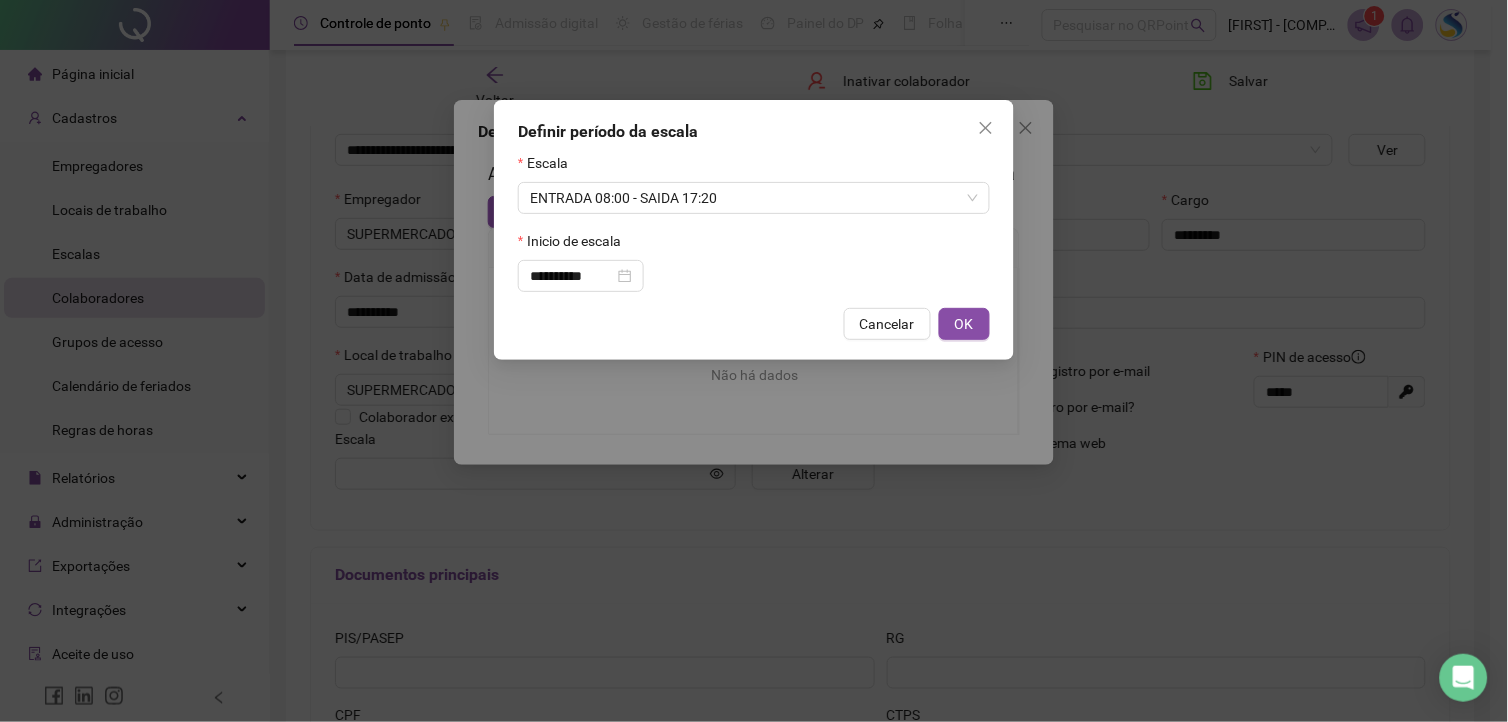 type on "**********" 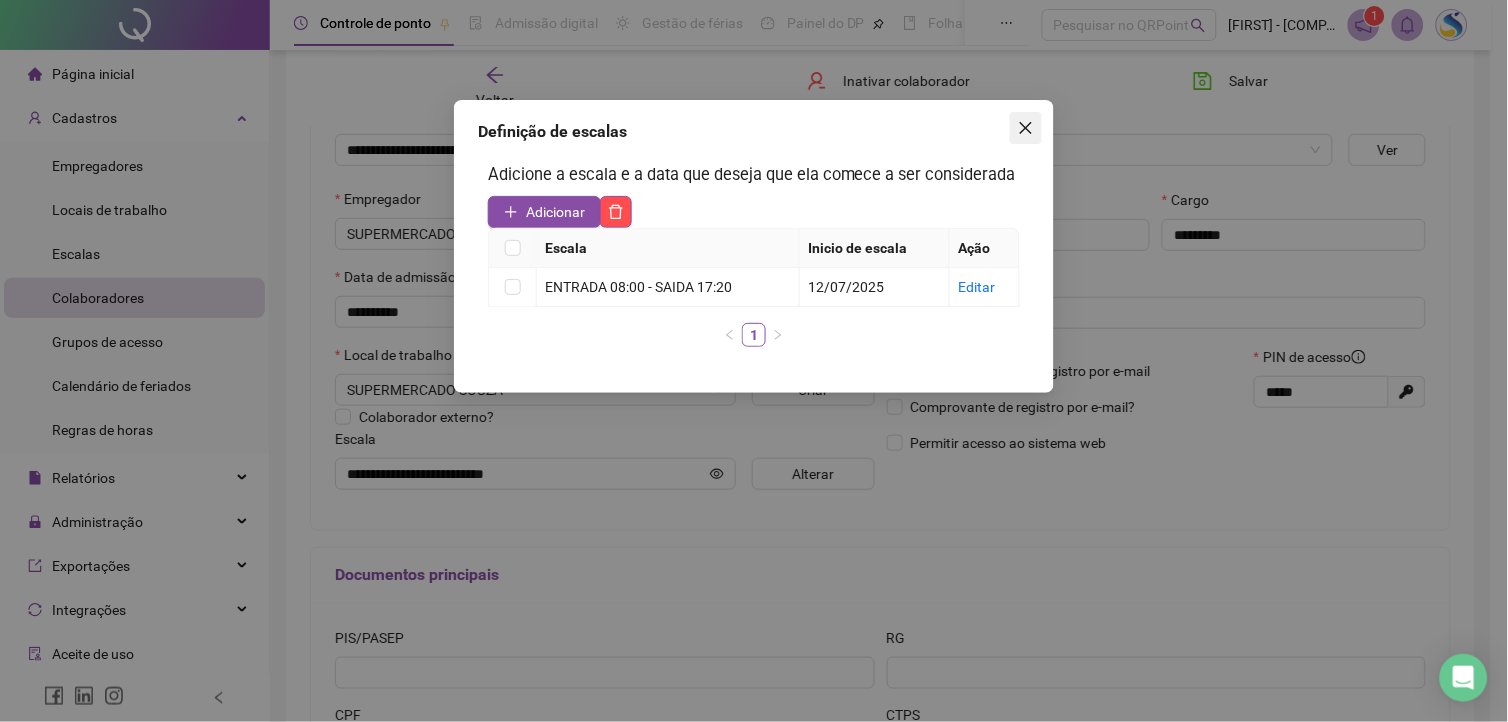 click 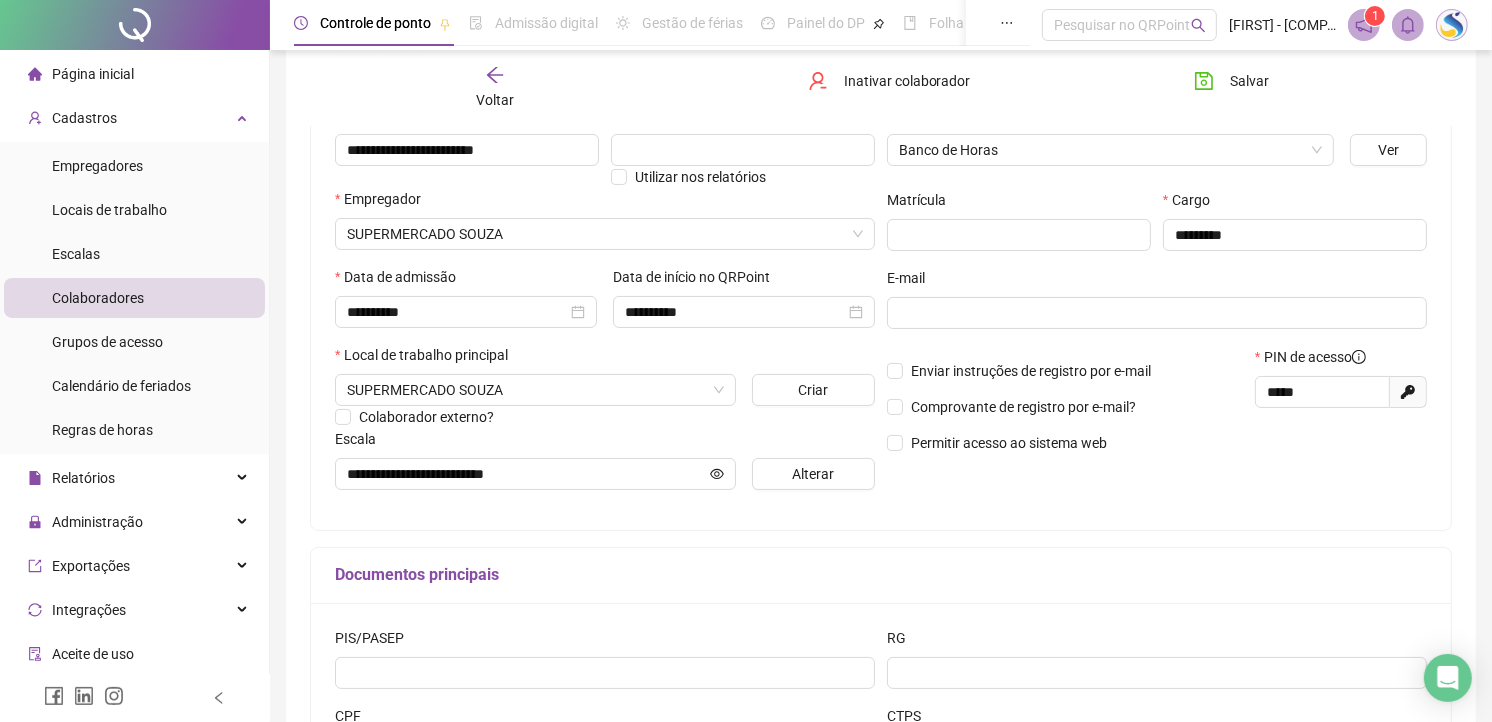 scroll, scrollTop: 423, scrollLeft: 0, axis: vertical 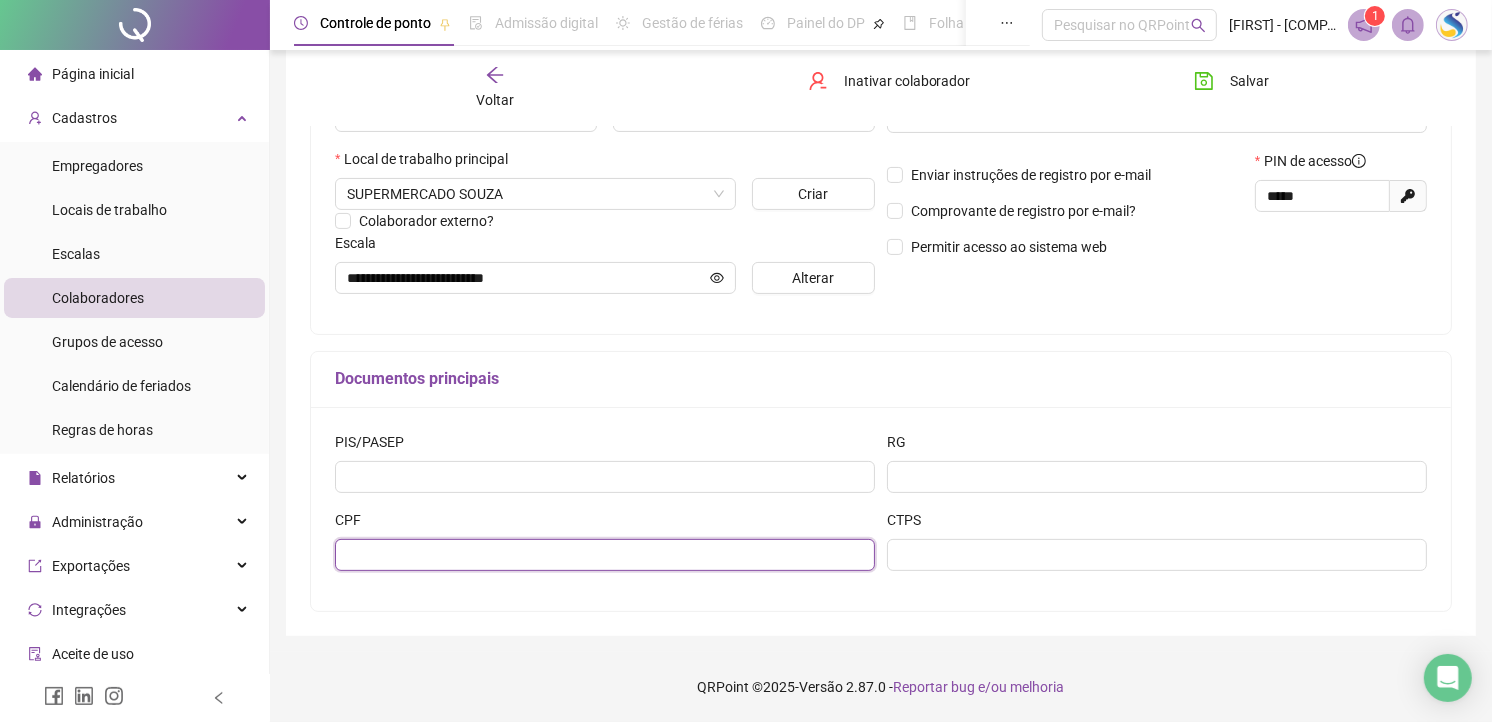 click at bounding box center (605, 555) 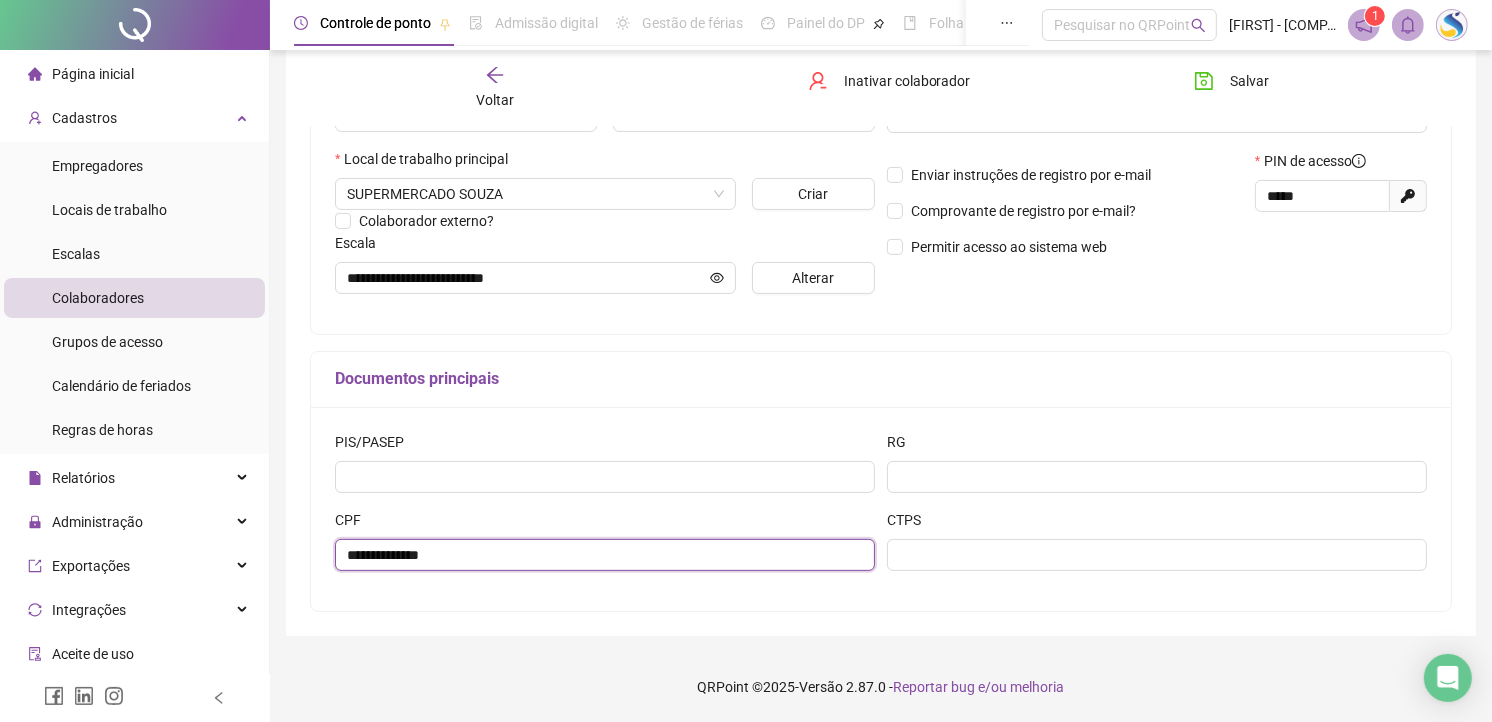 type on "**********" 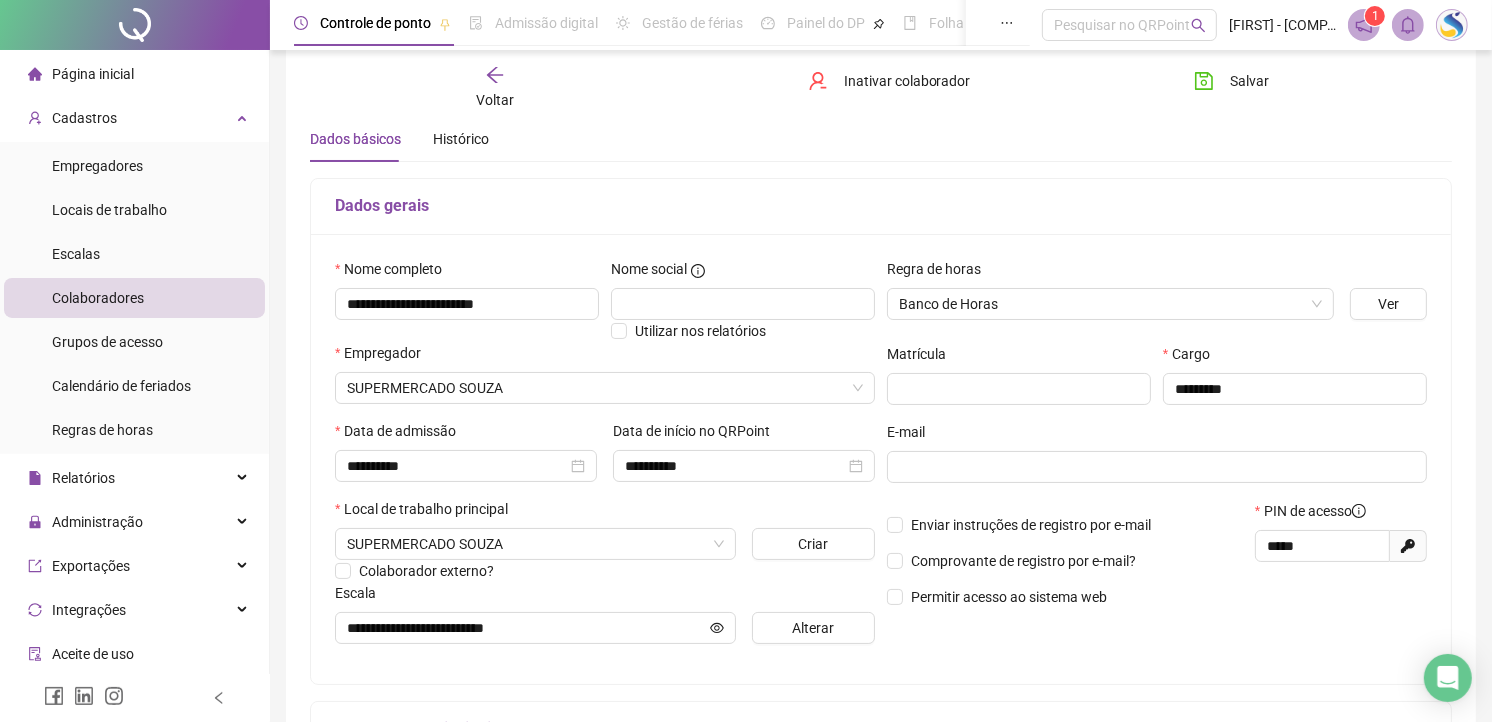 scroll, scrollTop: 62, scrollLeft: 0, axis: vertical 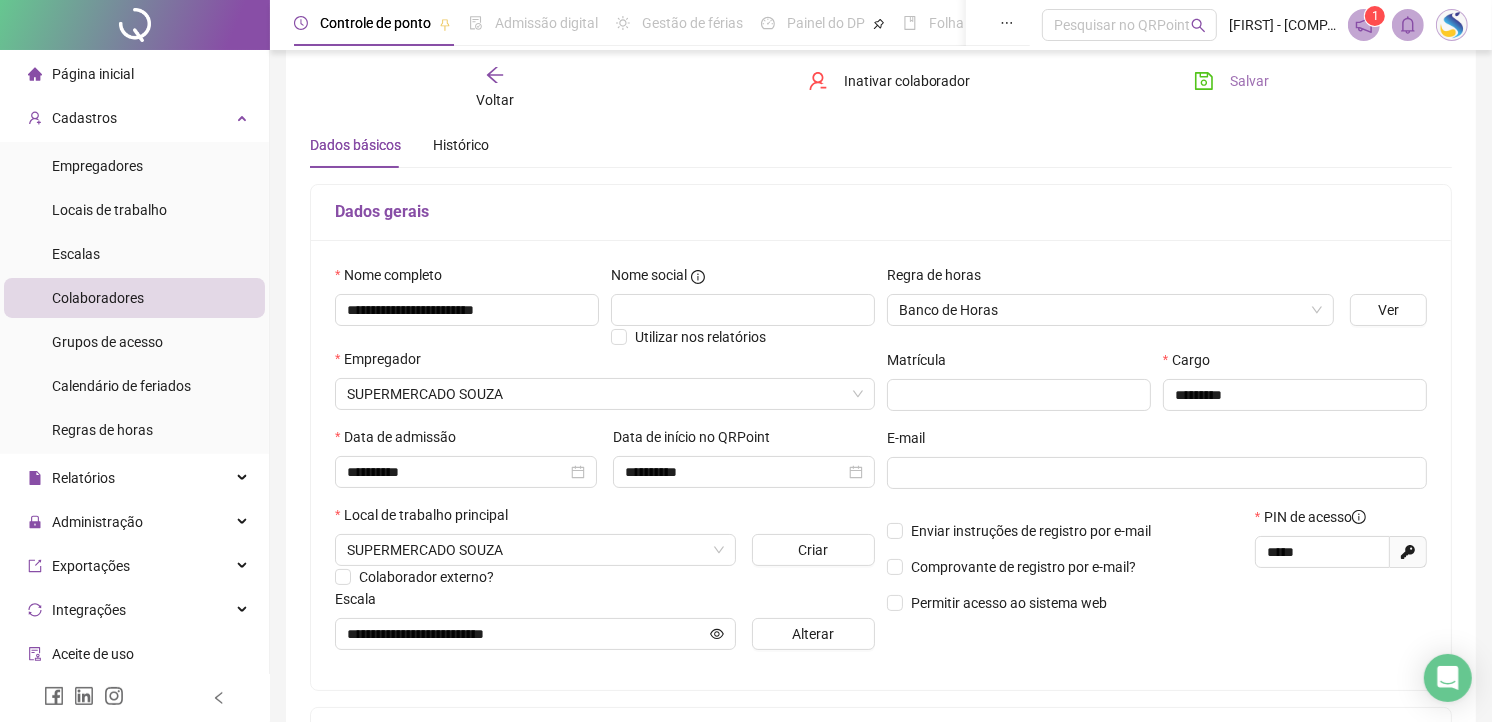 click on "Salvar" at bounding box center [1249, 81] 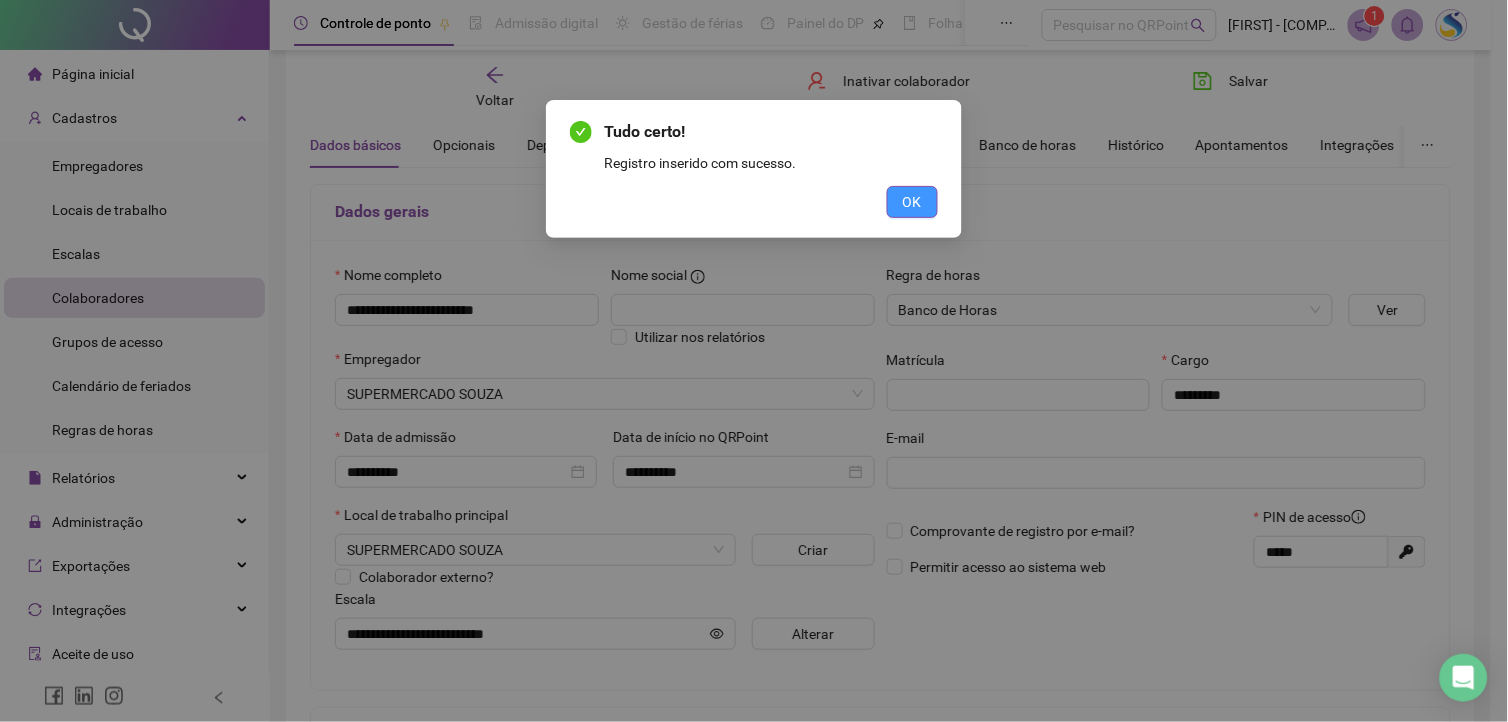 click on "OK" at bounding box center [912, 202] 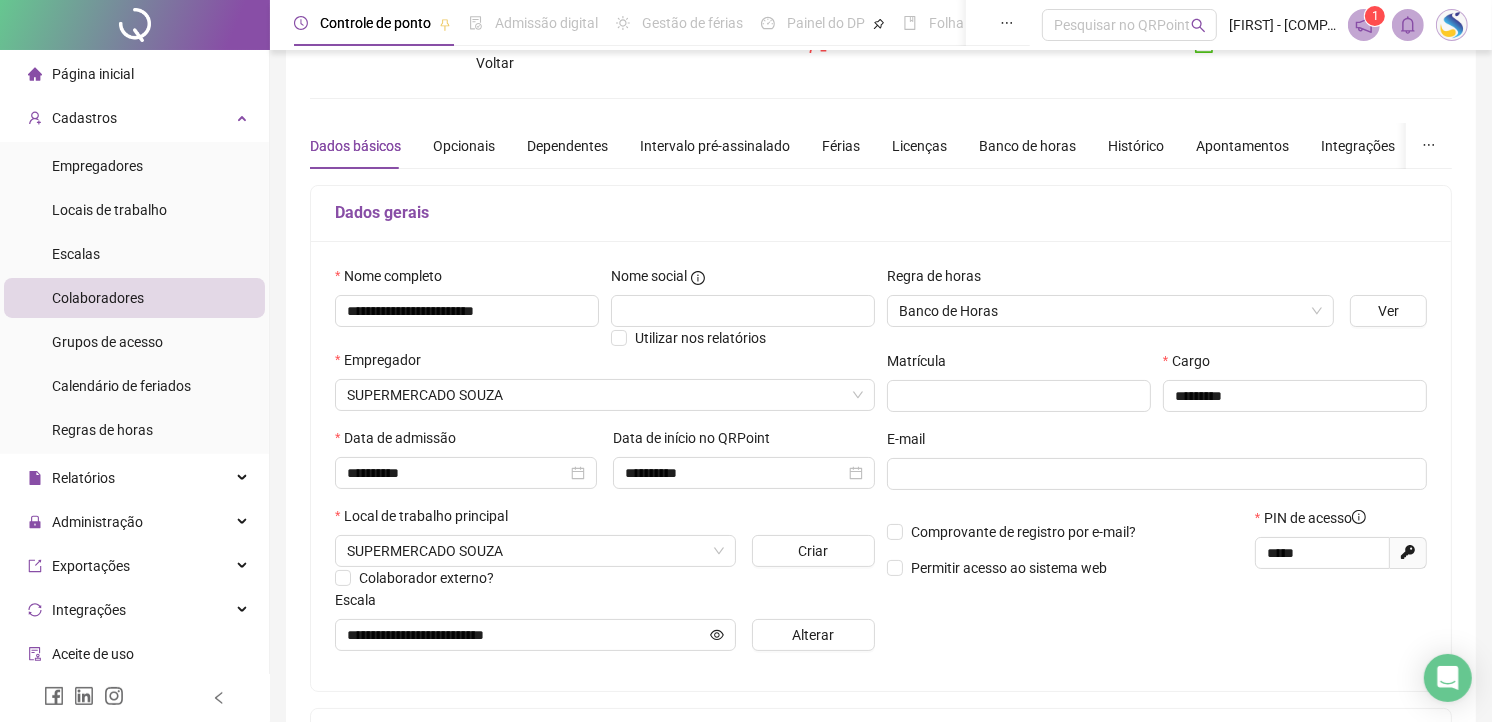 scroll, scrollTop: 0, scrollLeft: 0, axis: both 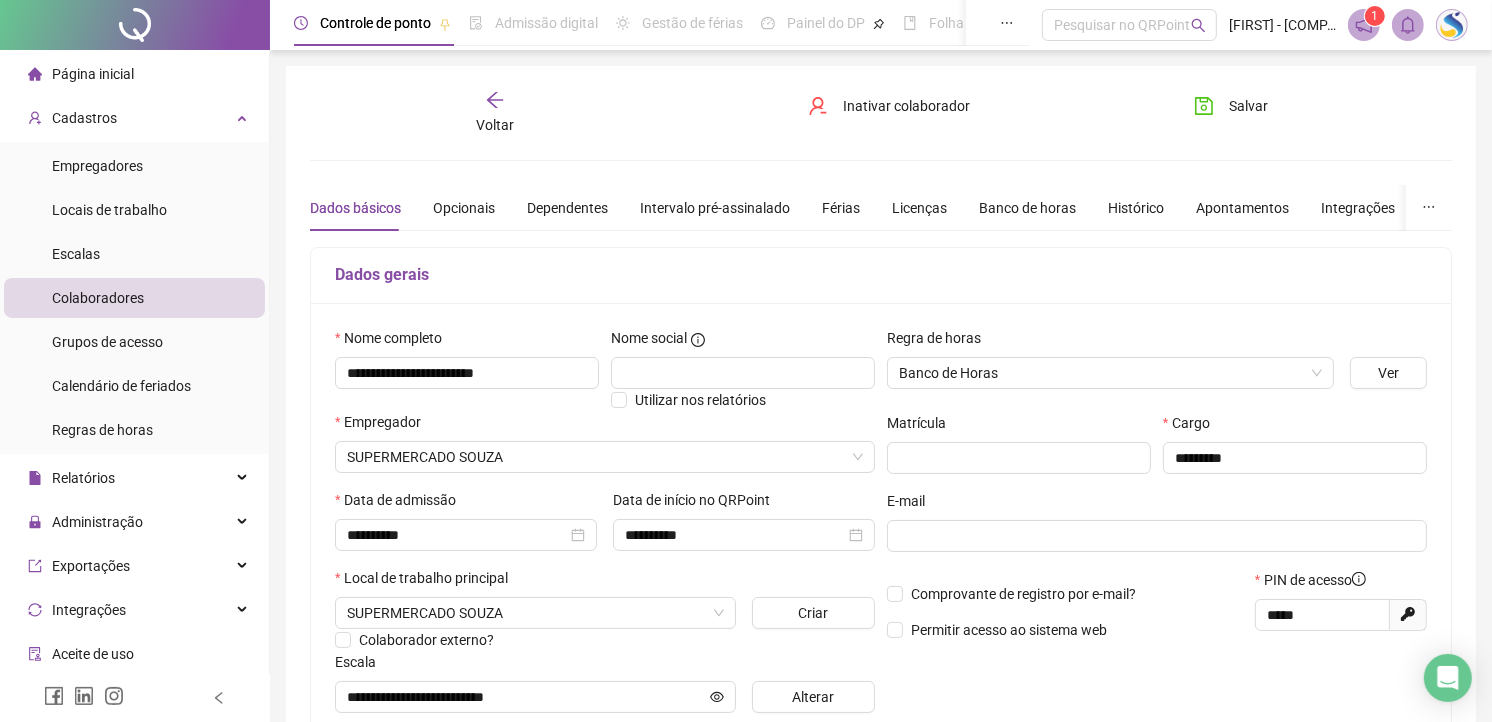 click on "Voltar" at bounding box center (495, 113) 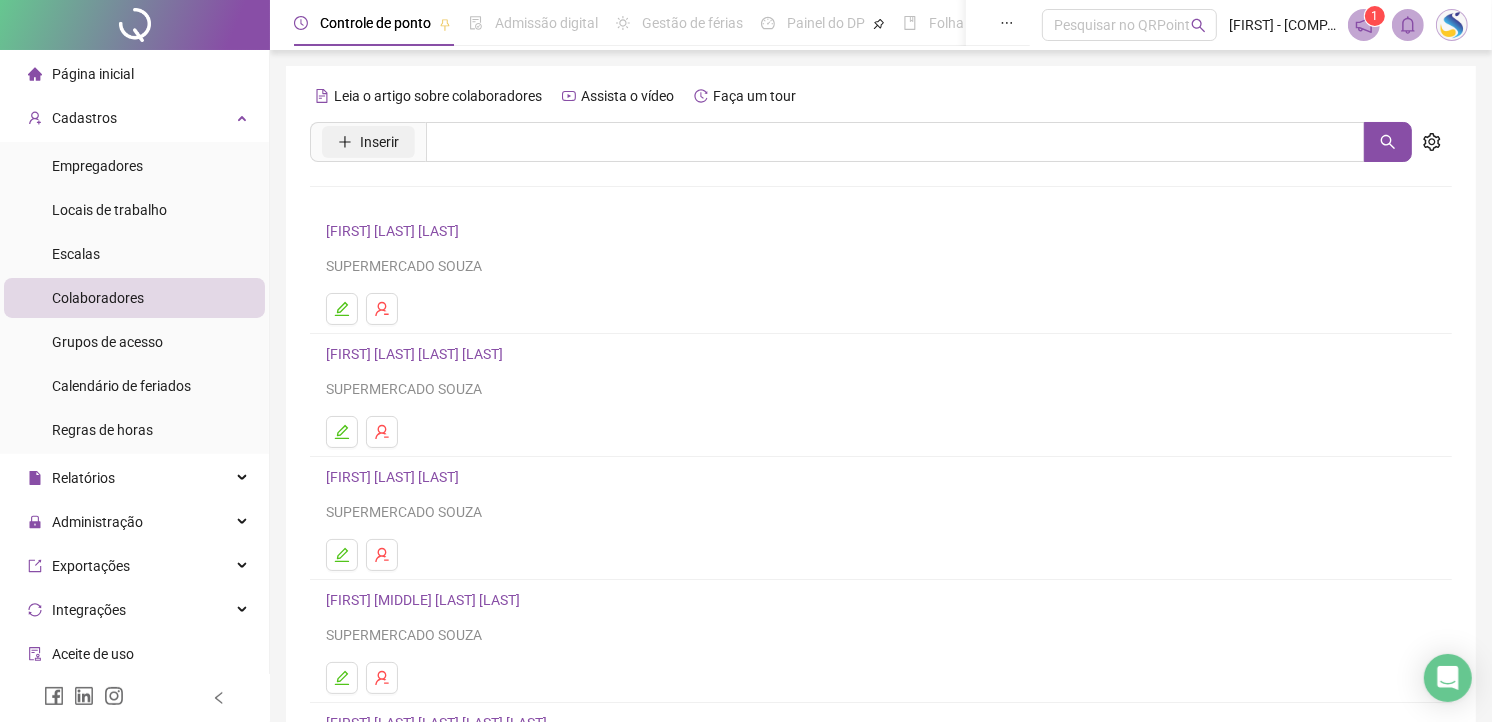 click on "Inserir" at bounding box center [379, 142] 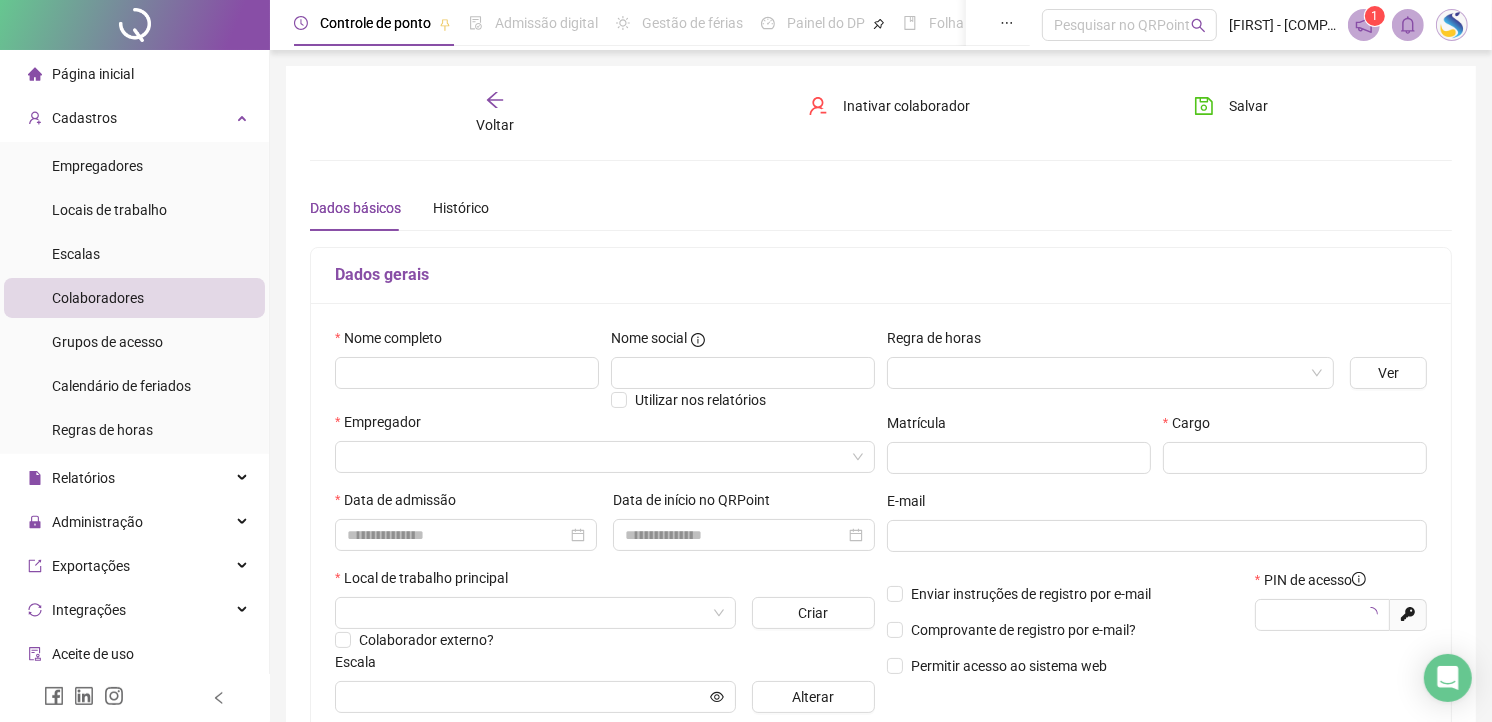 type on "*****" 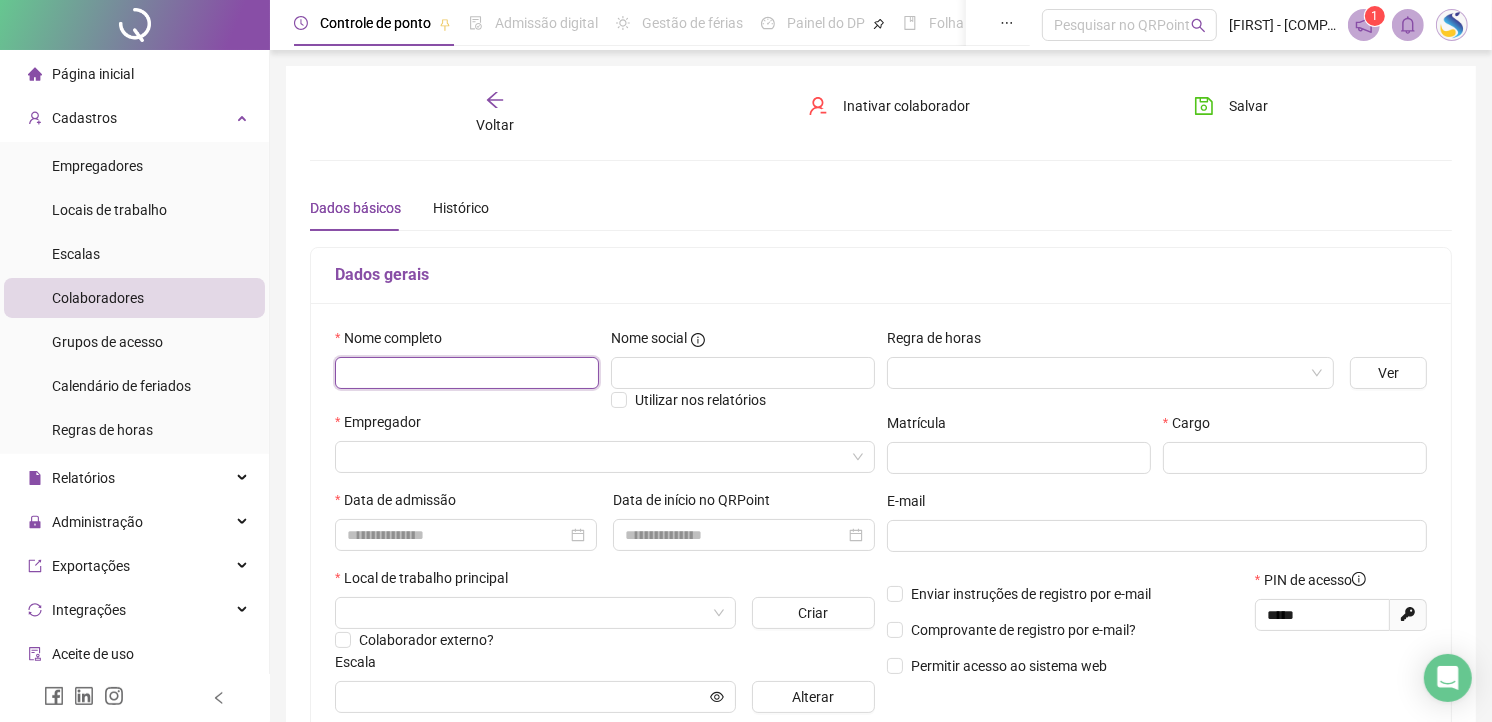click at bounding box center [467, 373] 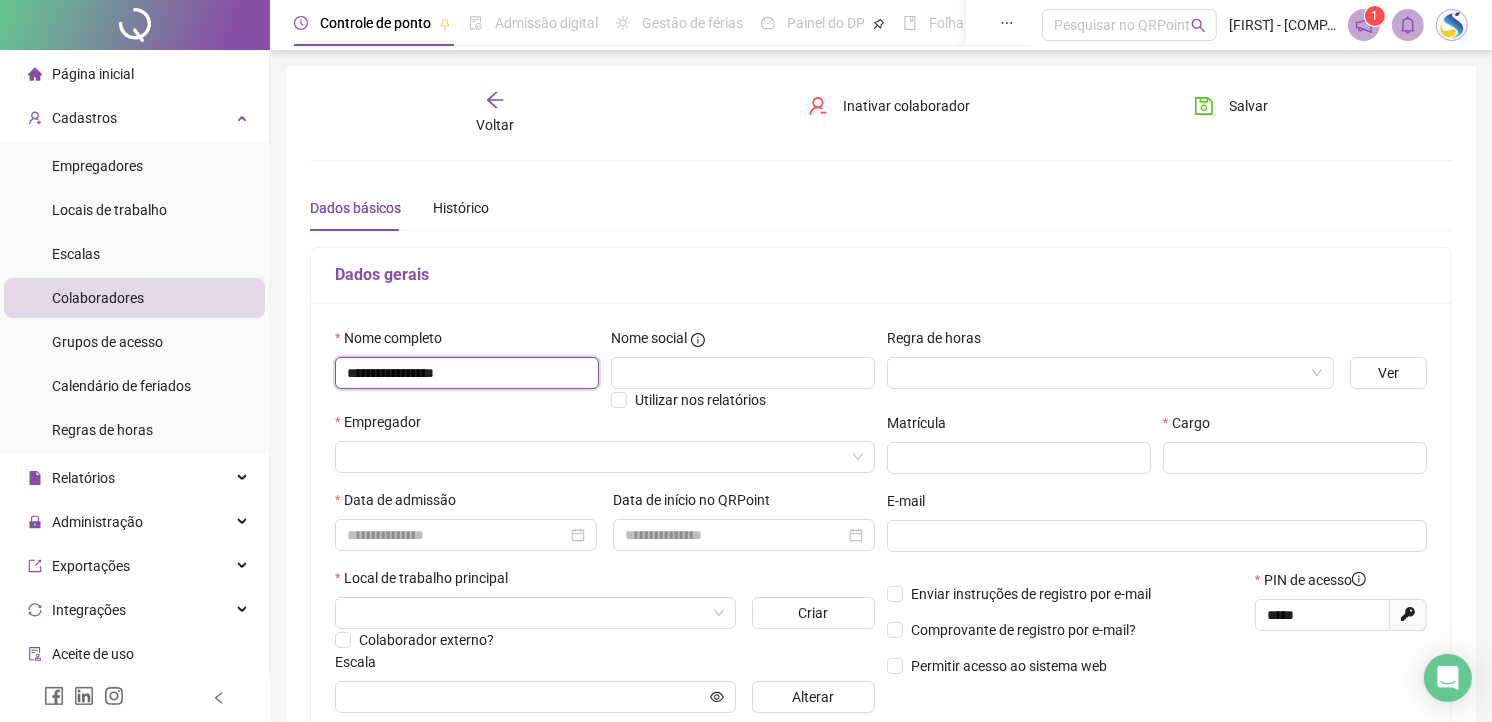 type on "**********" 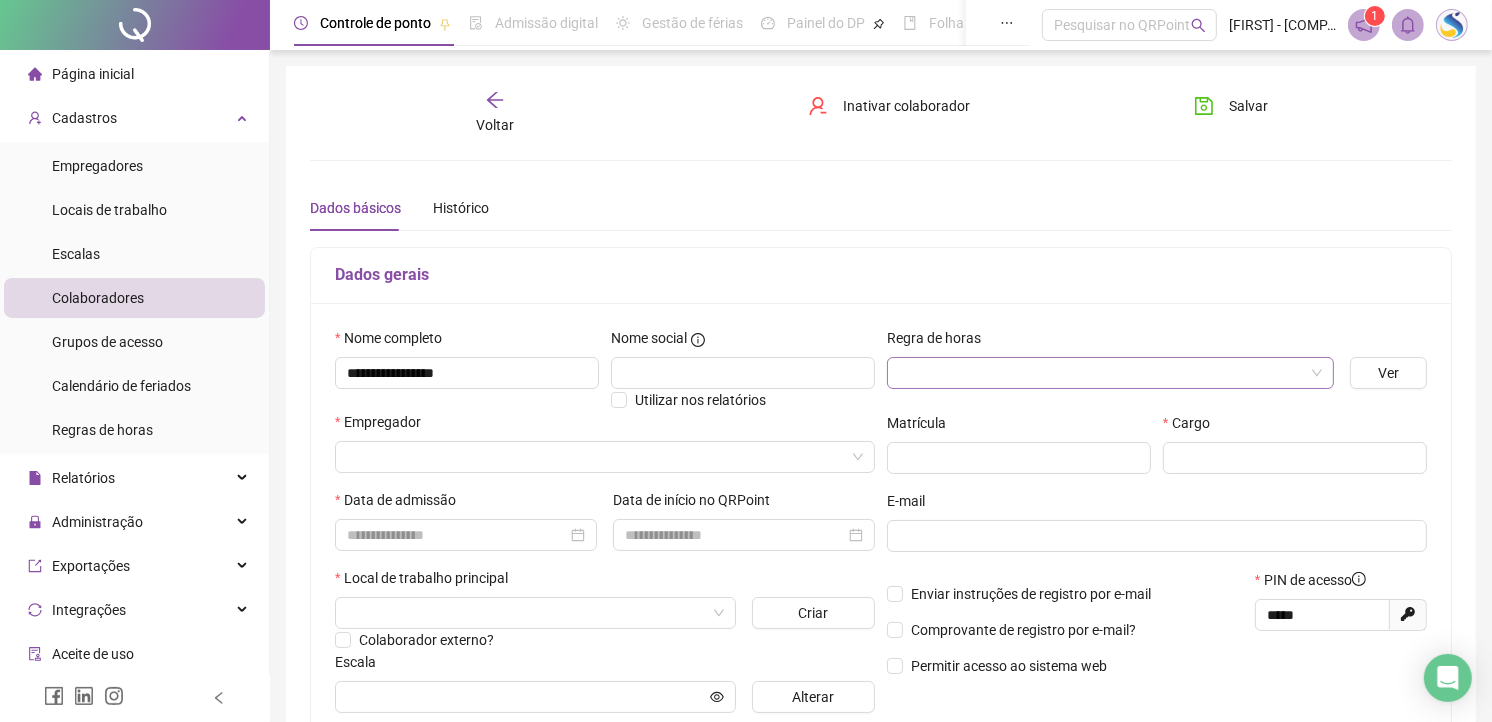 click at bounding box center (1104, 373) 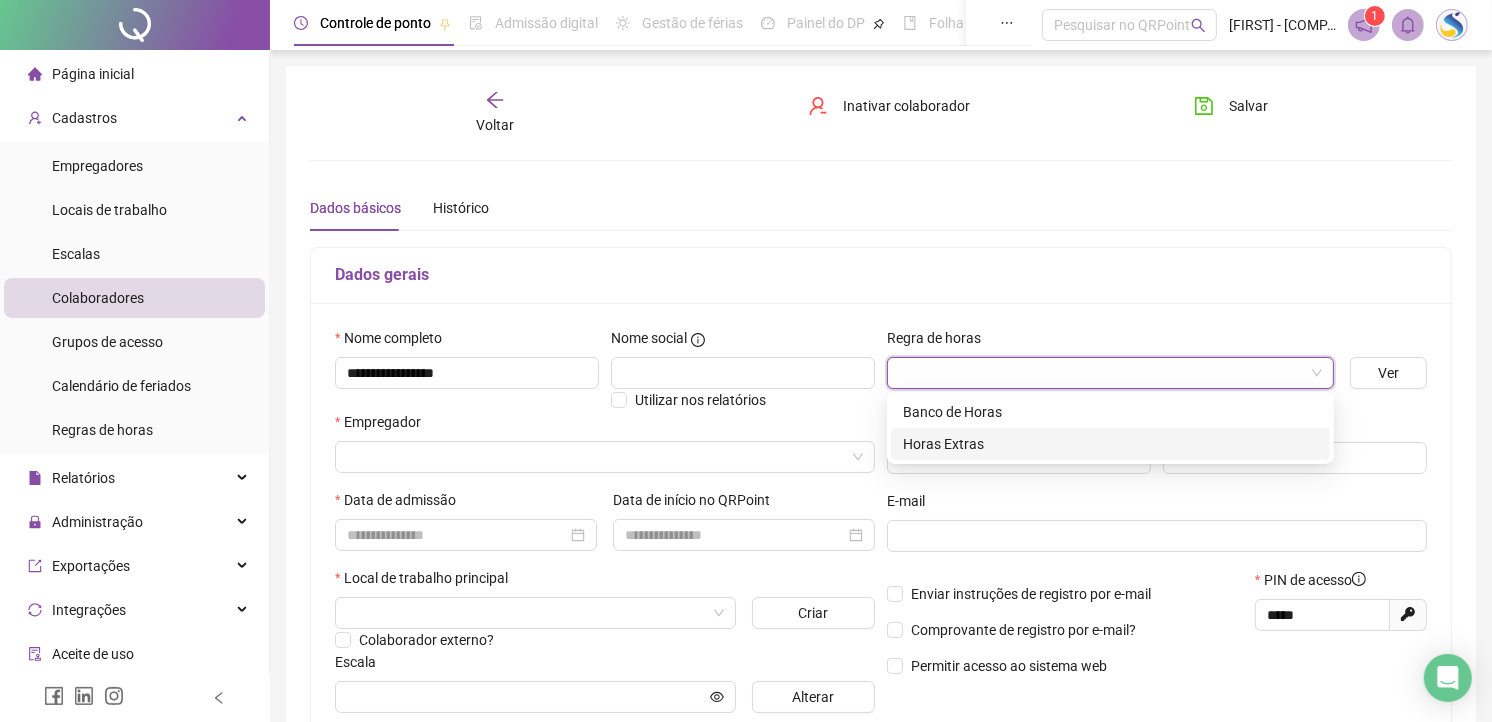click on "Horas Extras" at bounding box center [1110, 444] 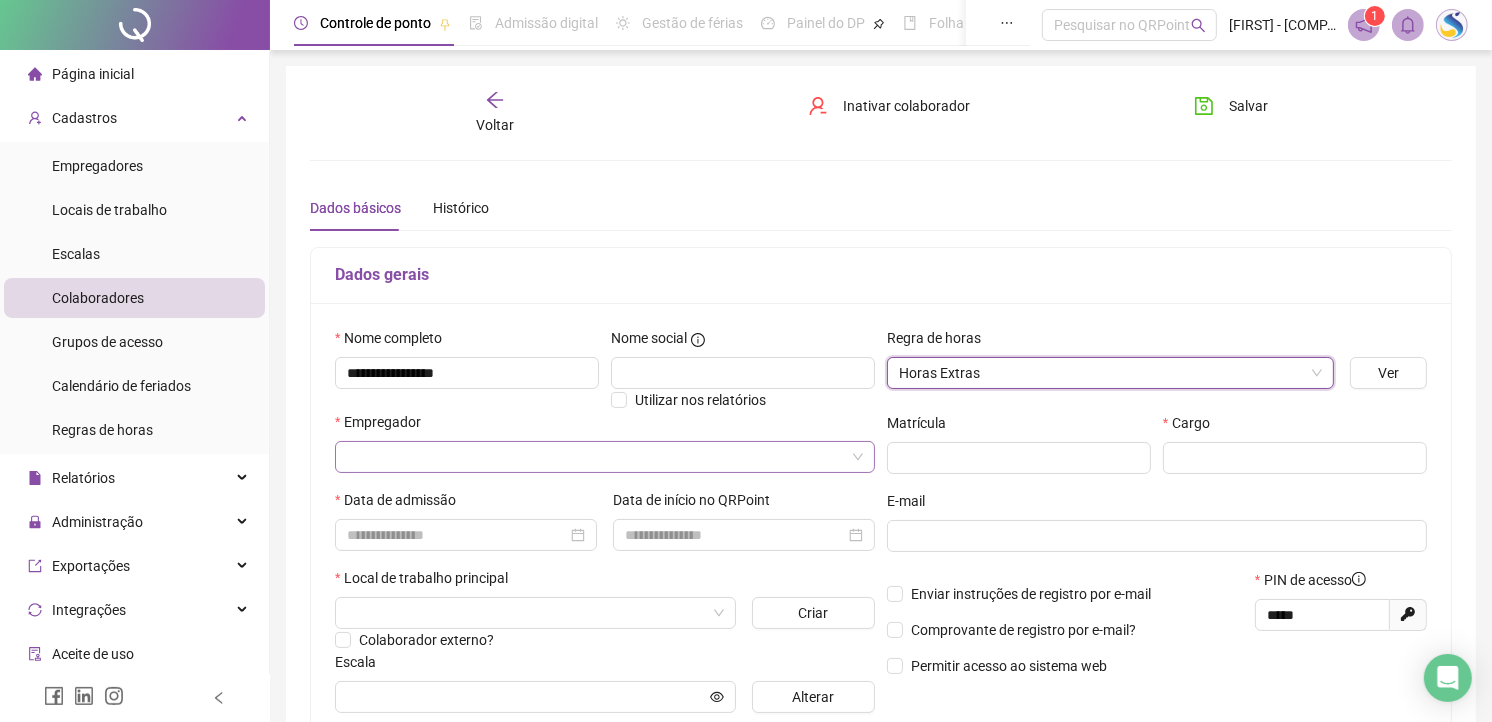 click at bounding box center (599, 457) 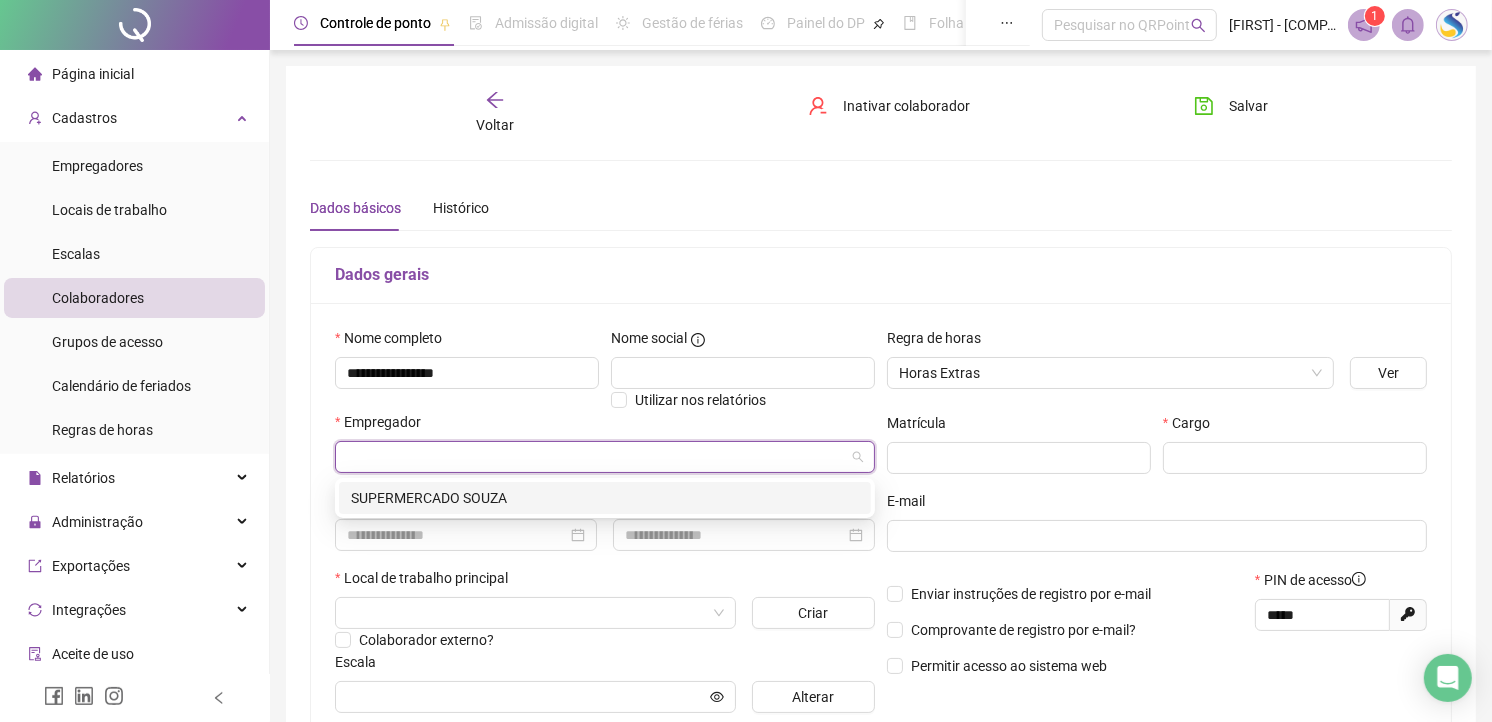 click on "SUPERMERCADO SOUZA" at bounding box center (605, 498) 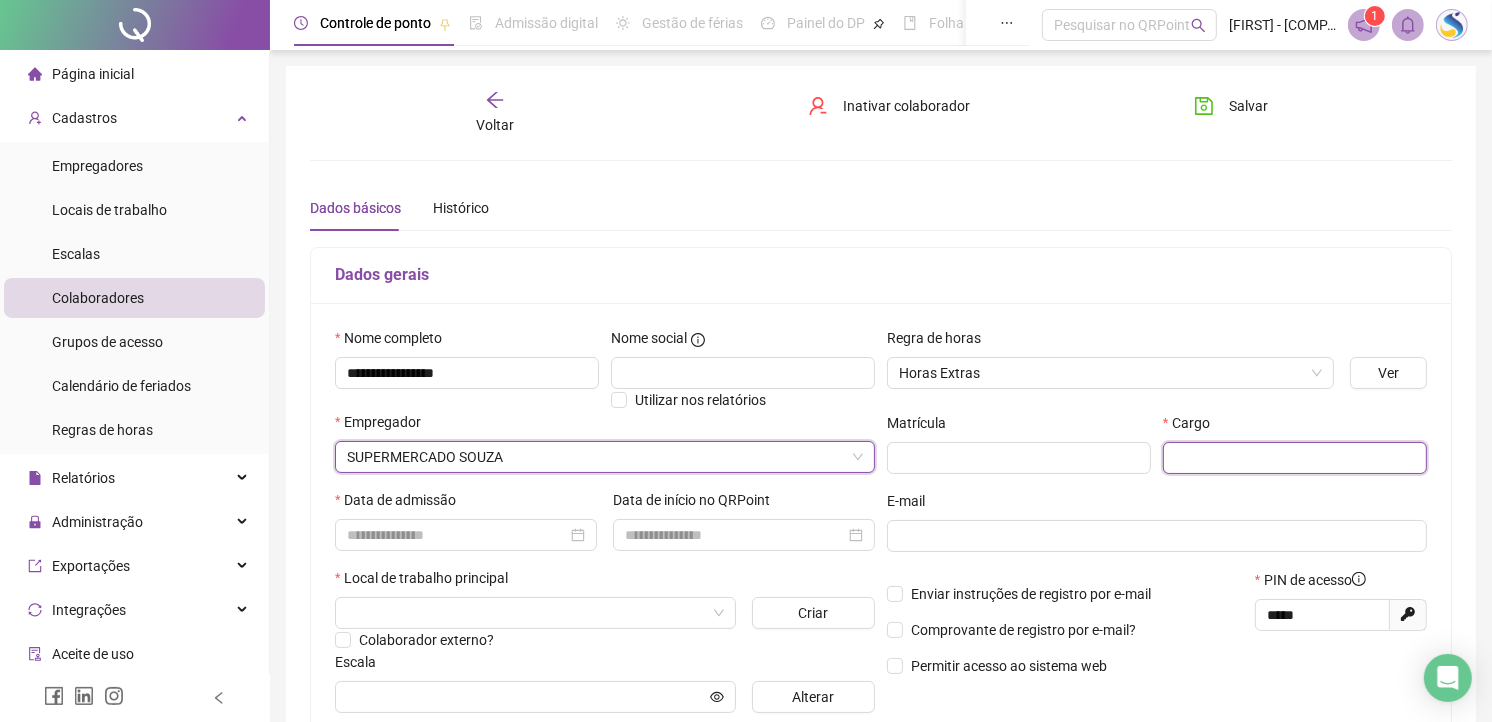 click at bounding box center (1295, 458) 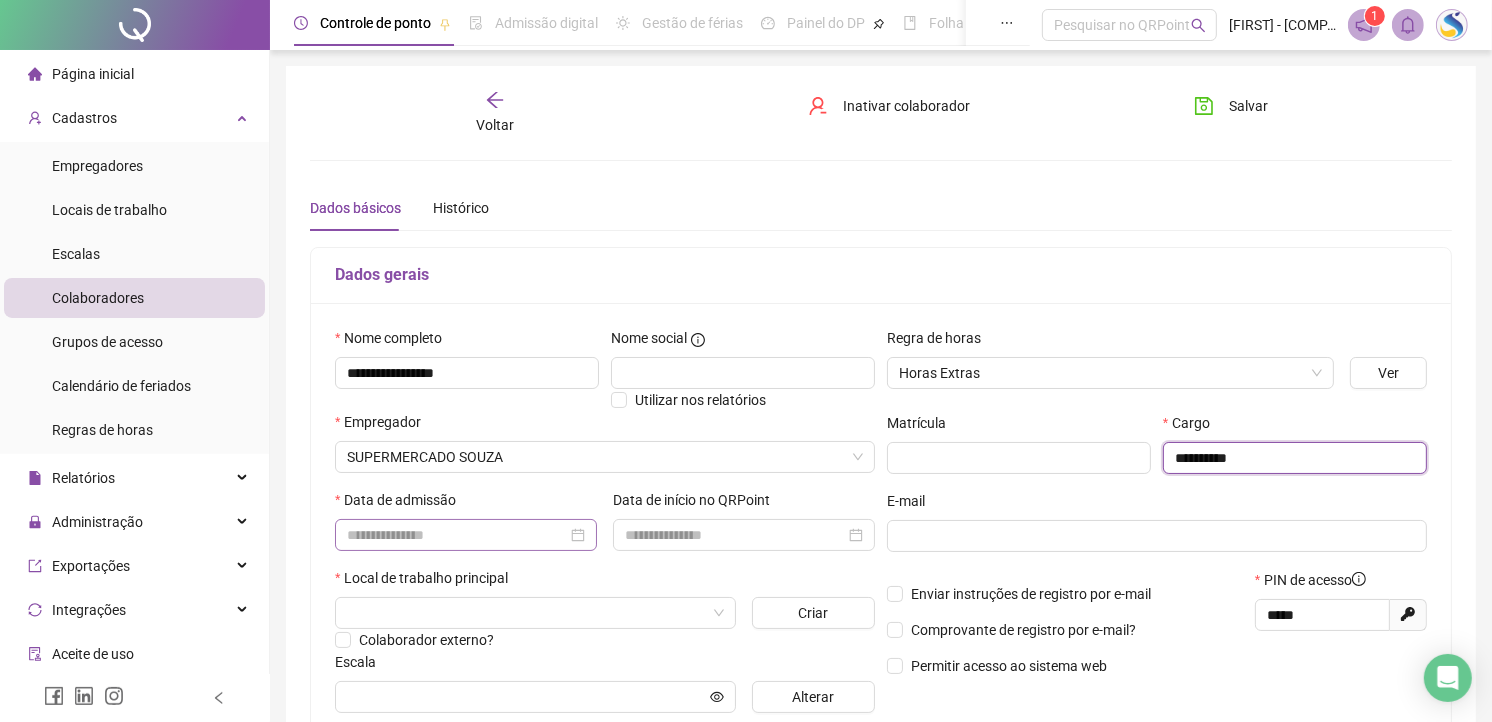click at bounding box center [466, 535] 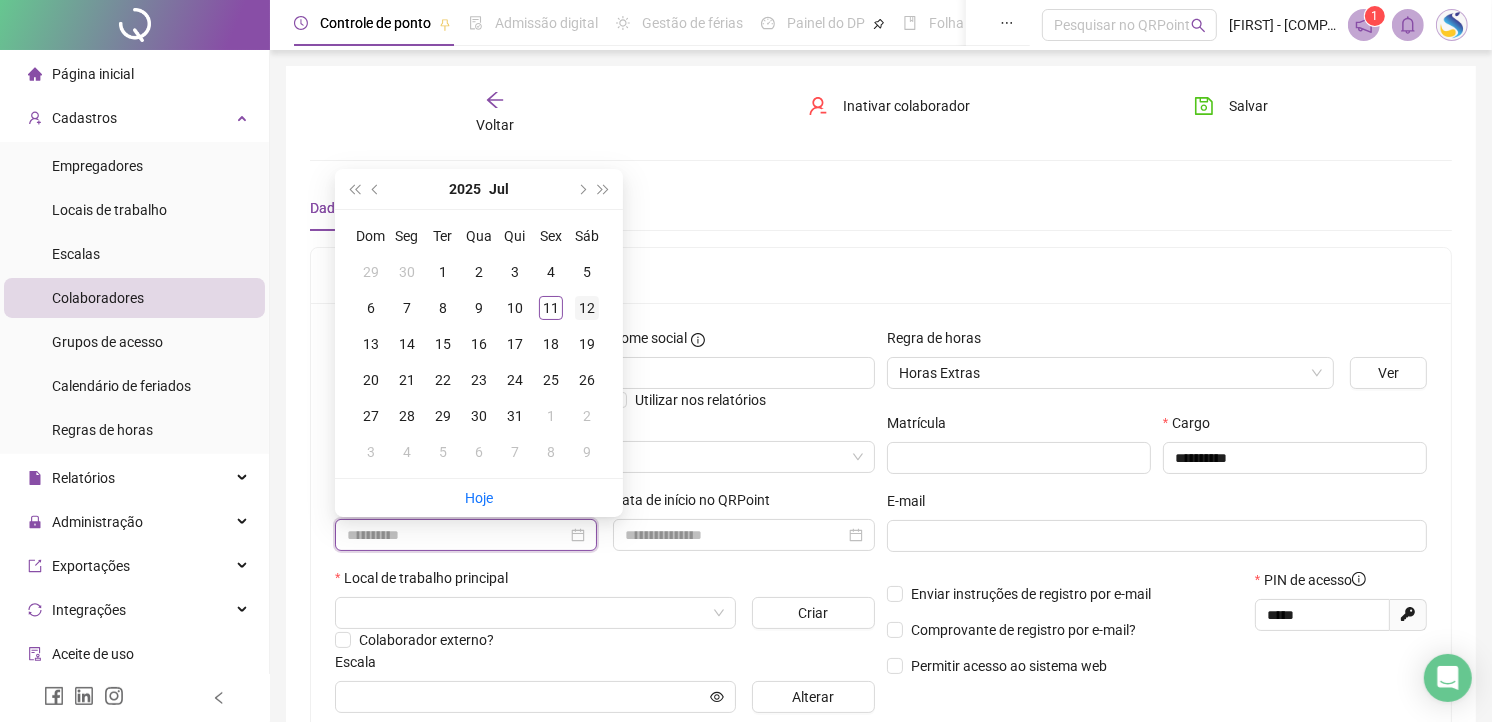 type on "**********" 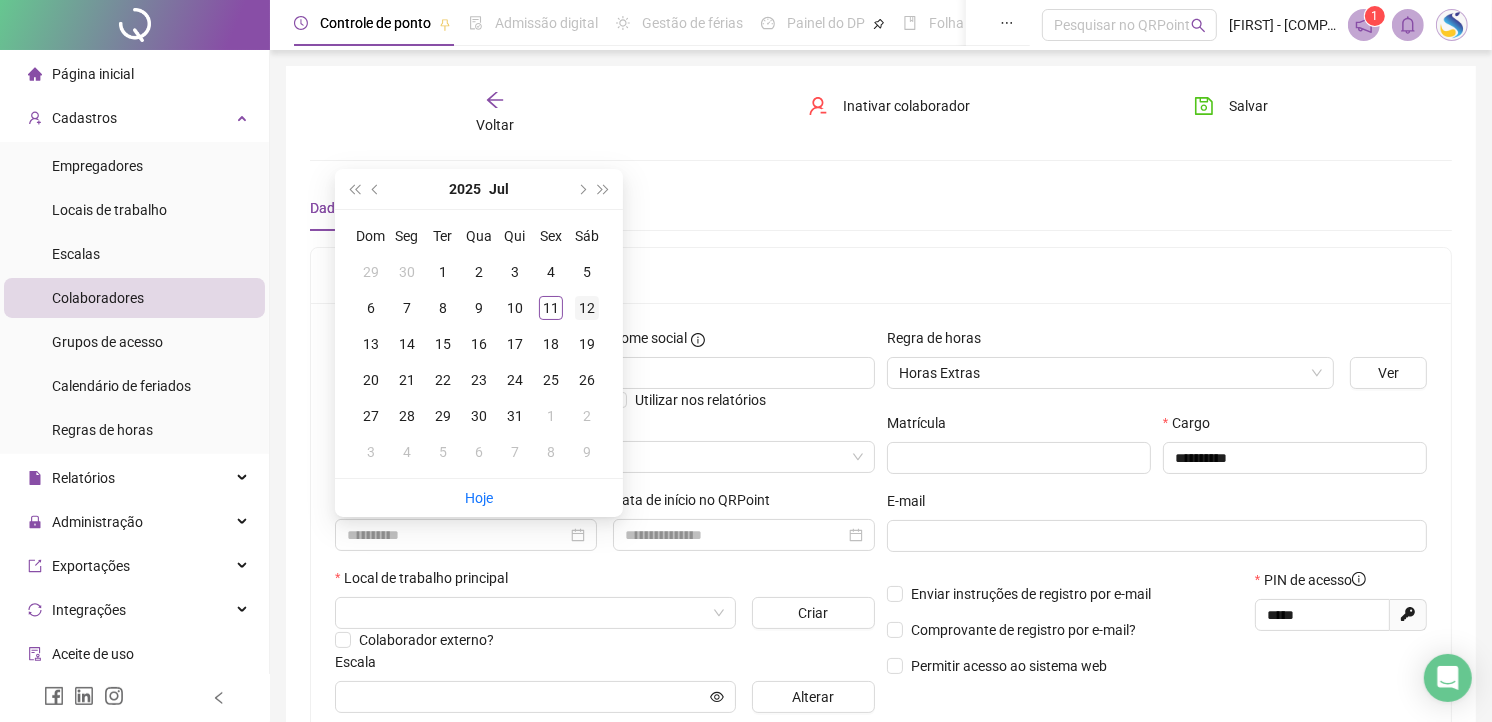 click on "12" at bounding box center (587, 308) 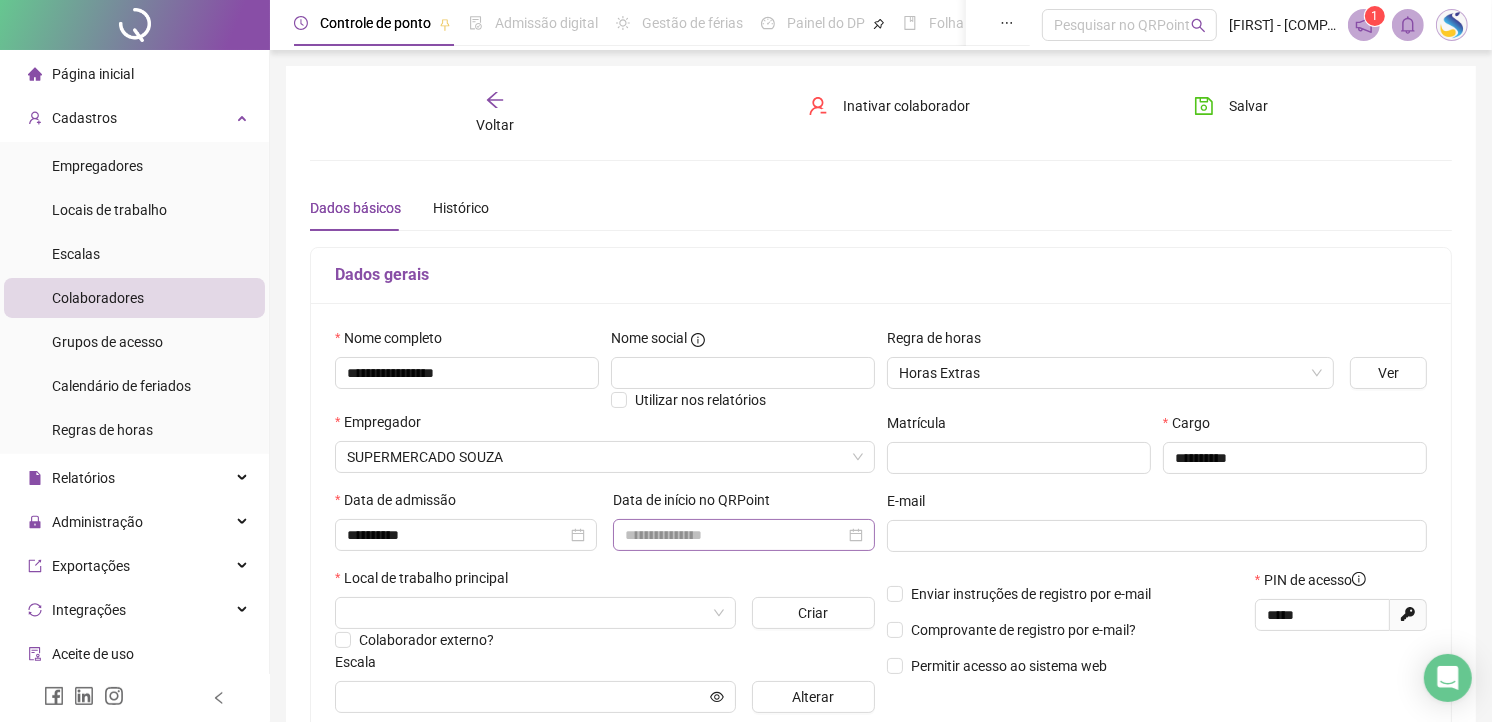 click at bounding box center (744, 535) 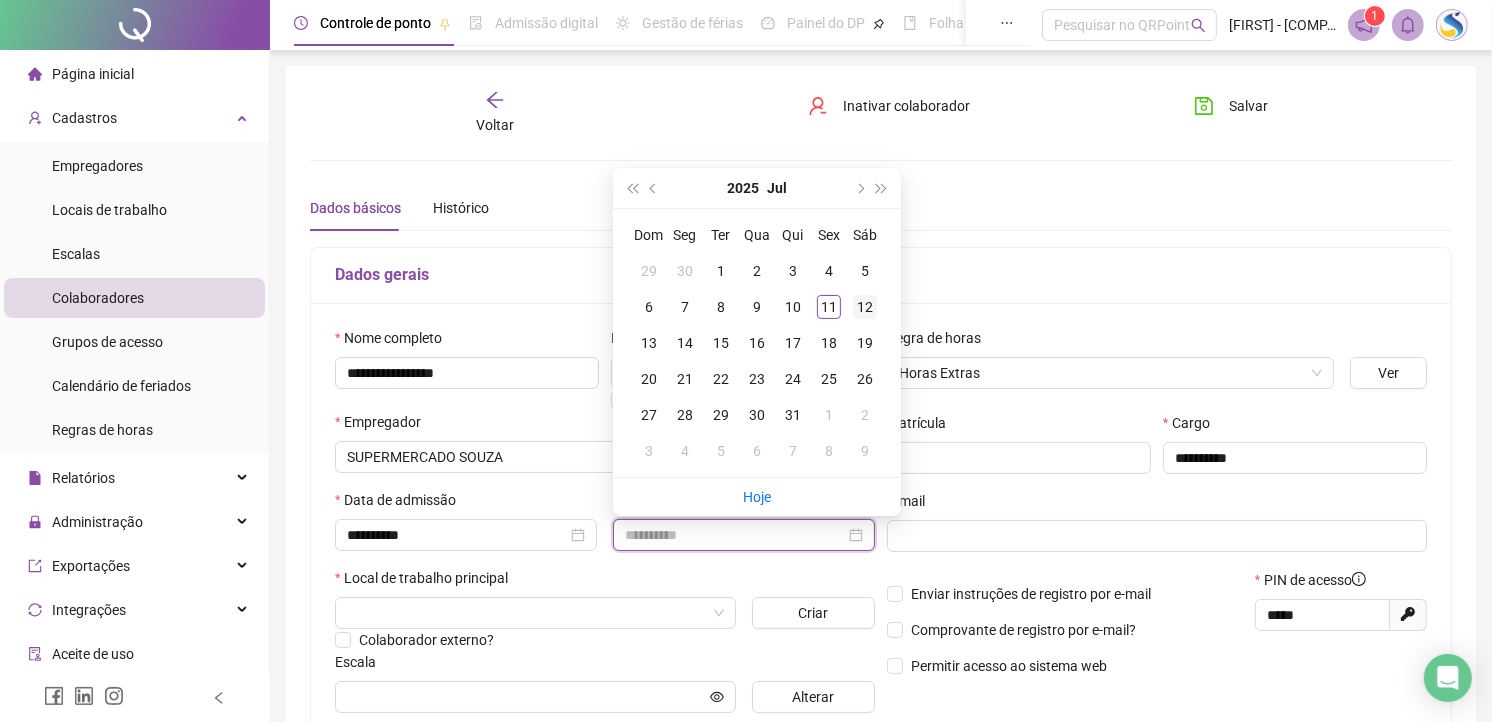 type on "**********" 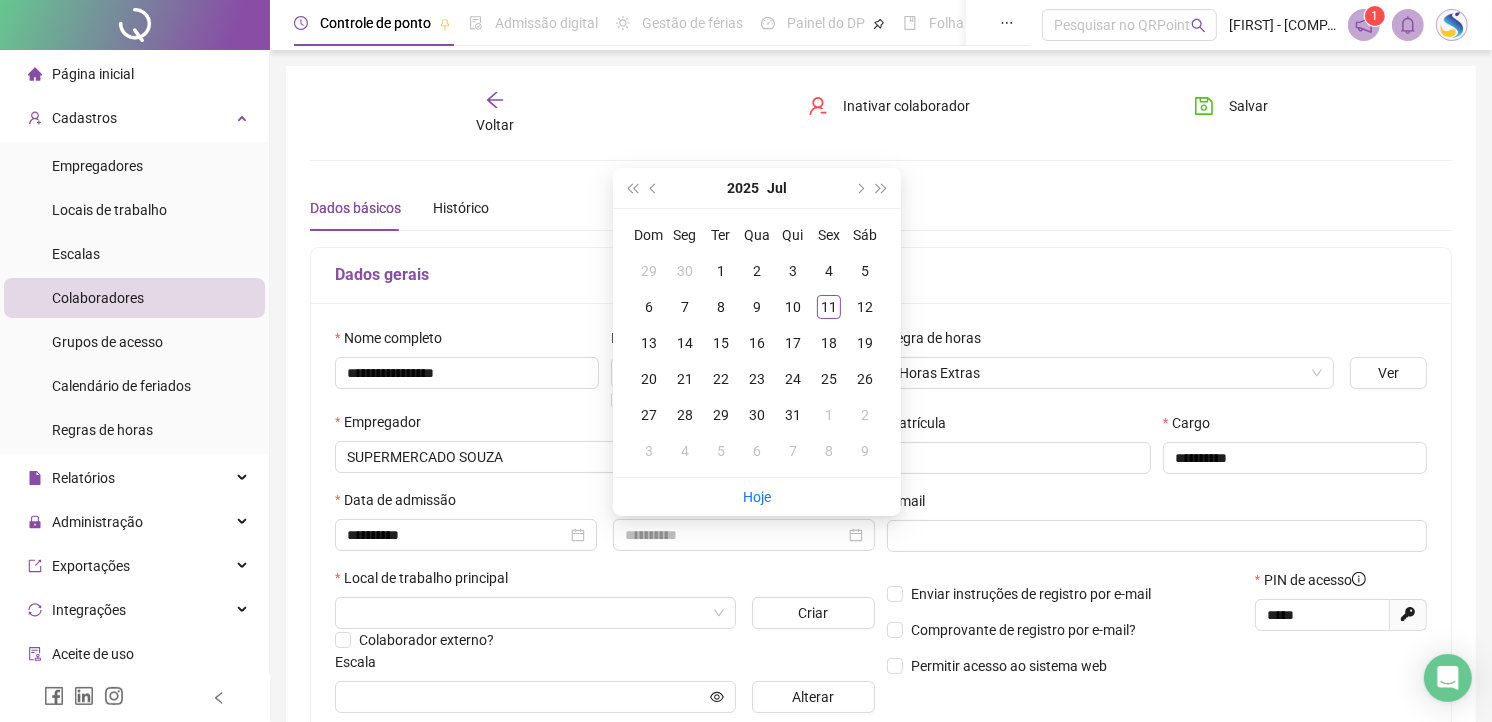 click on "12" at bounding box center (865, 307) 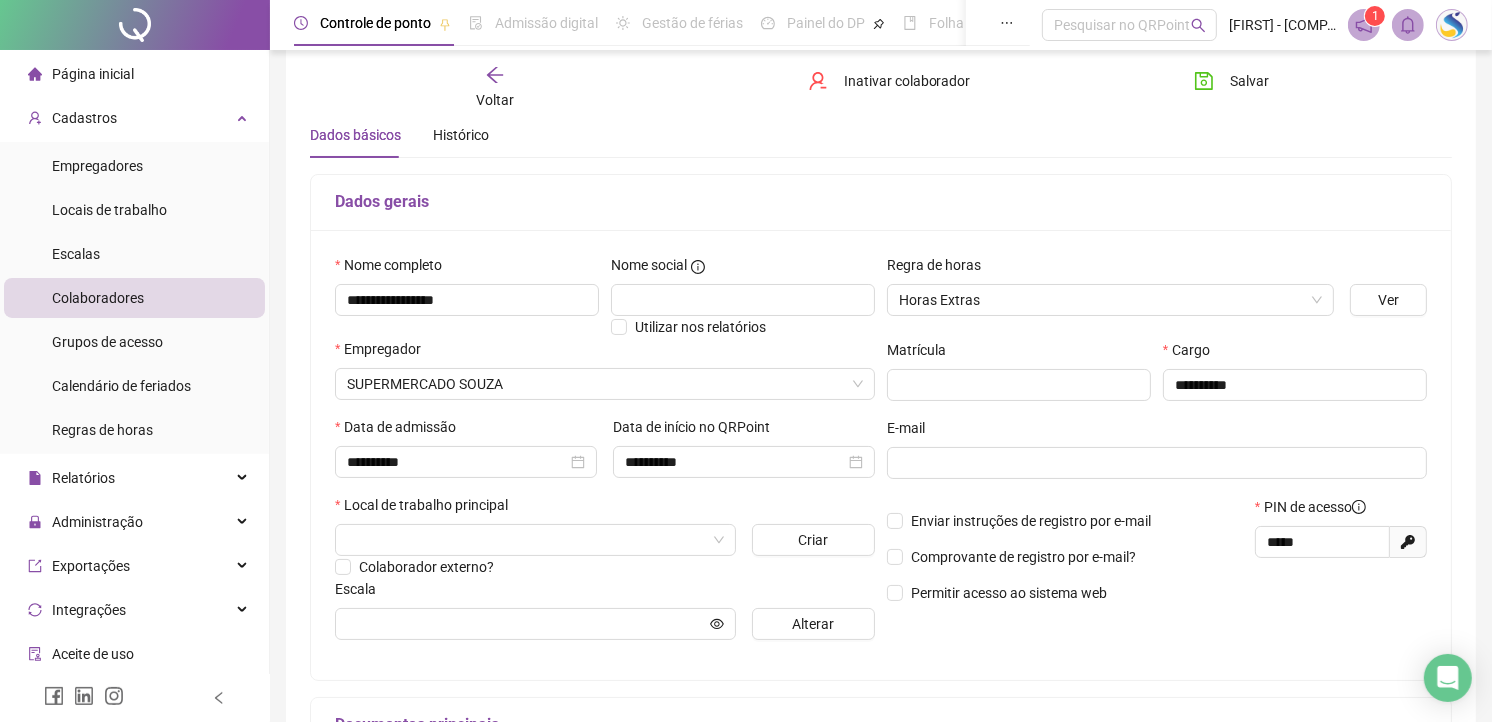 scroll, scrollTop: 111, scrollLeft: 0, axis: vertical 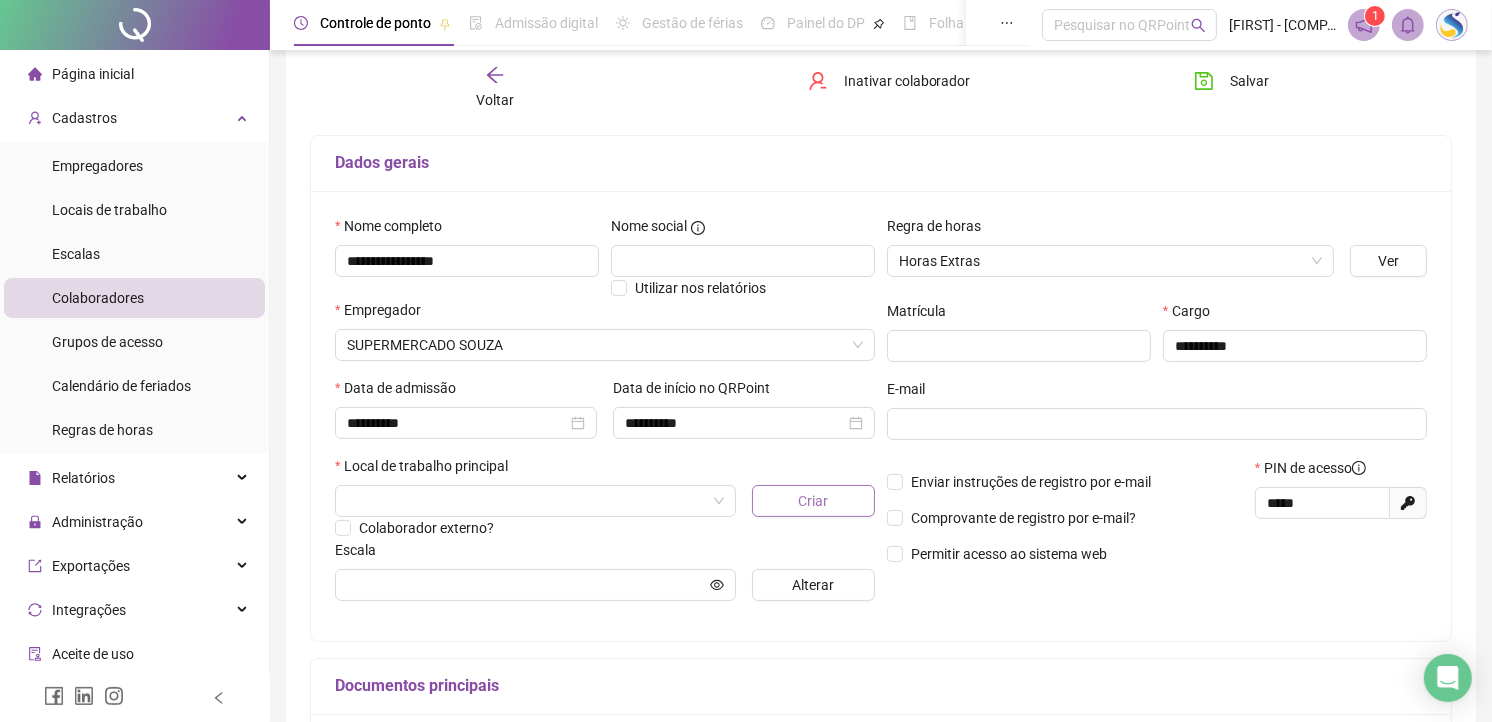 click on "Criar" at bounding box center (813, 501) 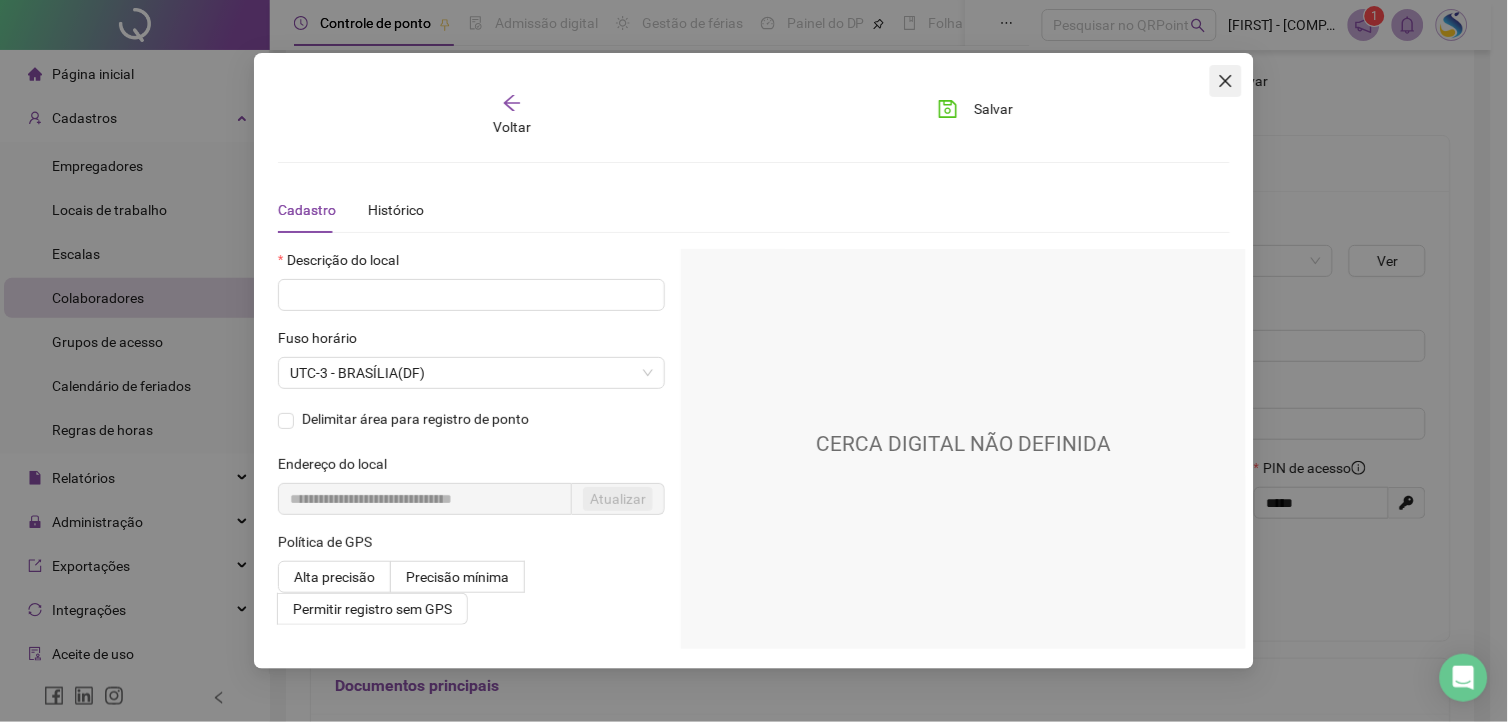 click at bounding box center (1226, 81) 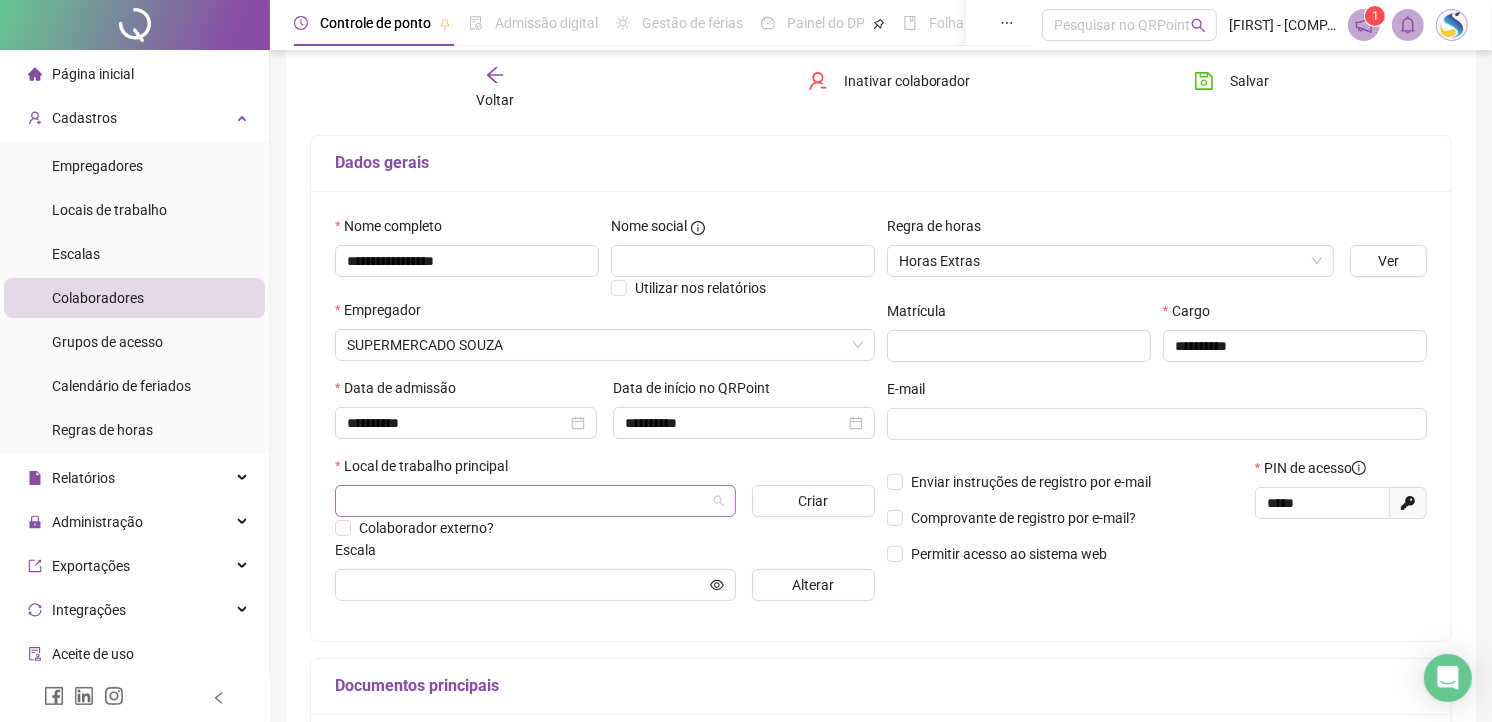 click at bounding box center [529, 501] 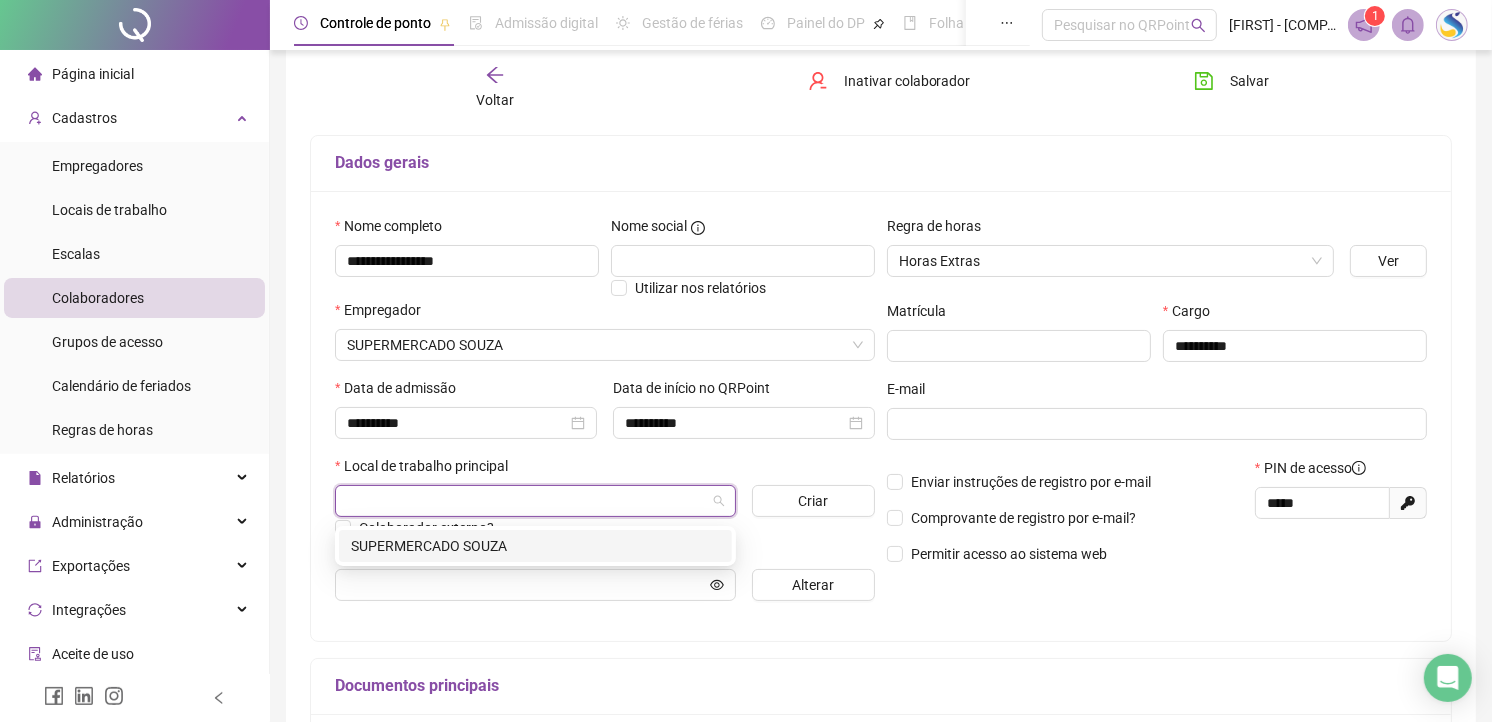 click on "SUPERMERCADO SOUZA" at bounding box center (535, 546) 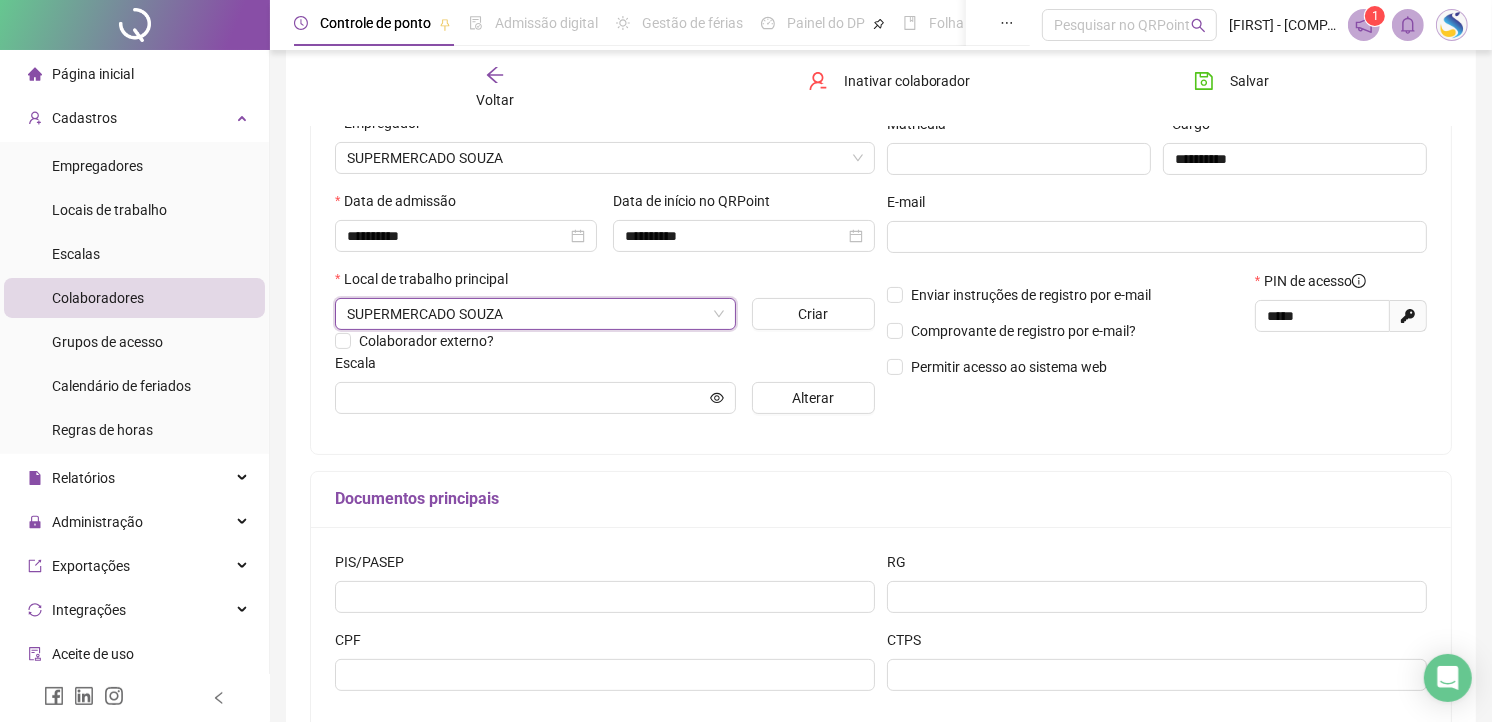 scroll, scrollTop: 333, scrollLeft: 0, axis: vertical 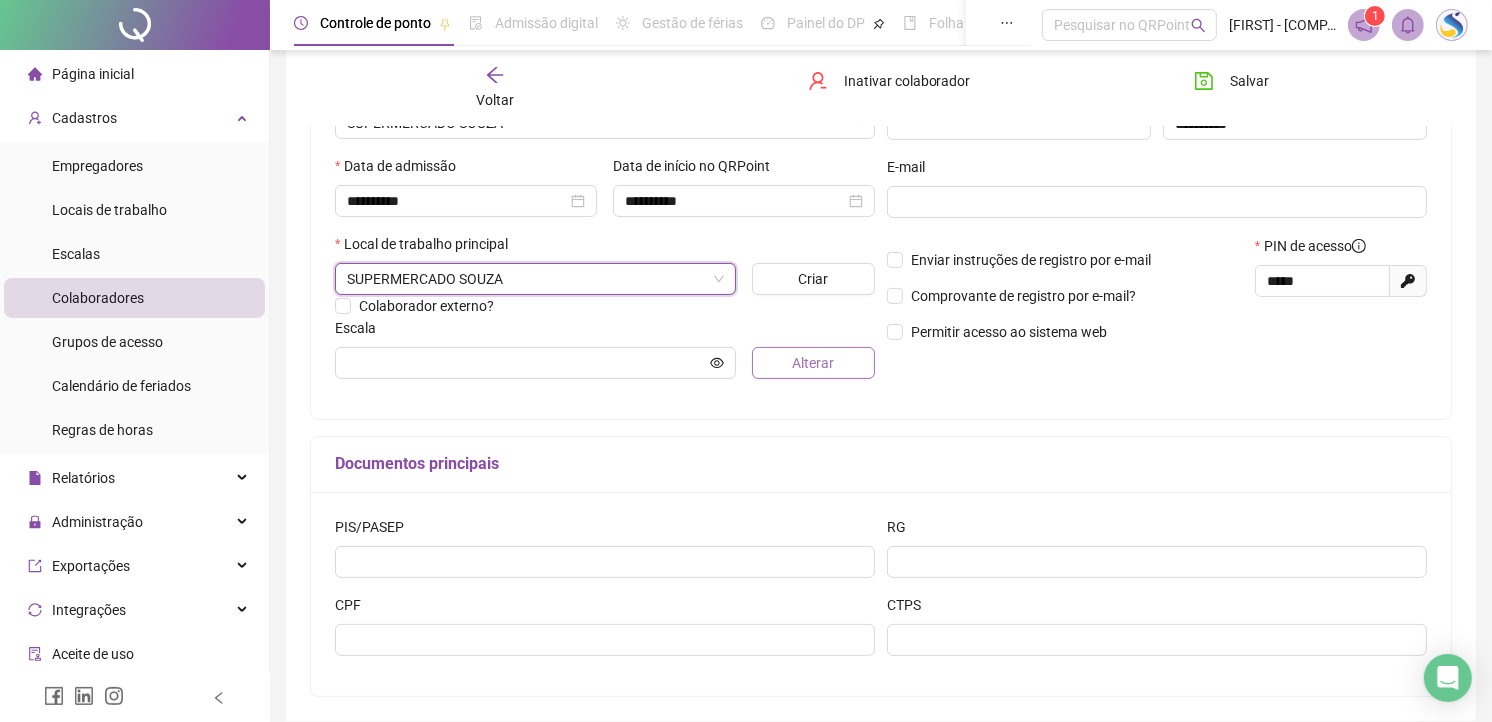 click on "Alterar" at bounding box center (813, 363) 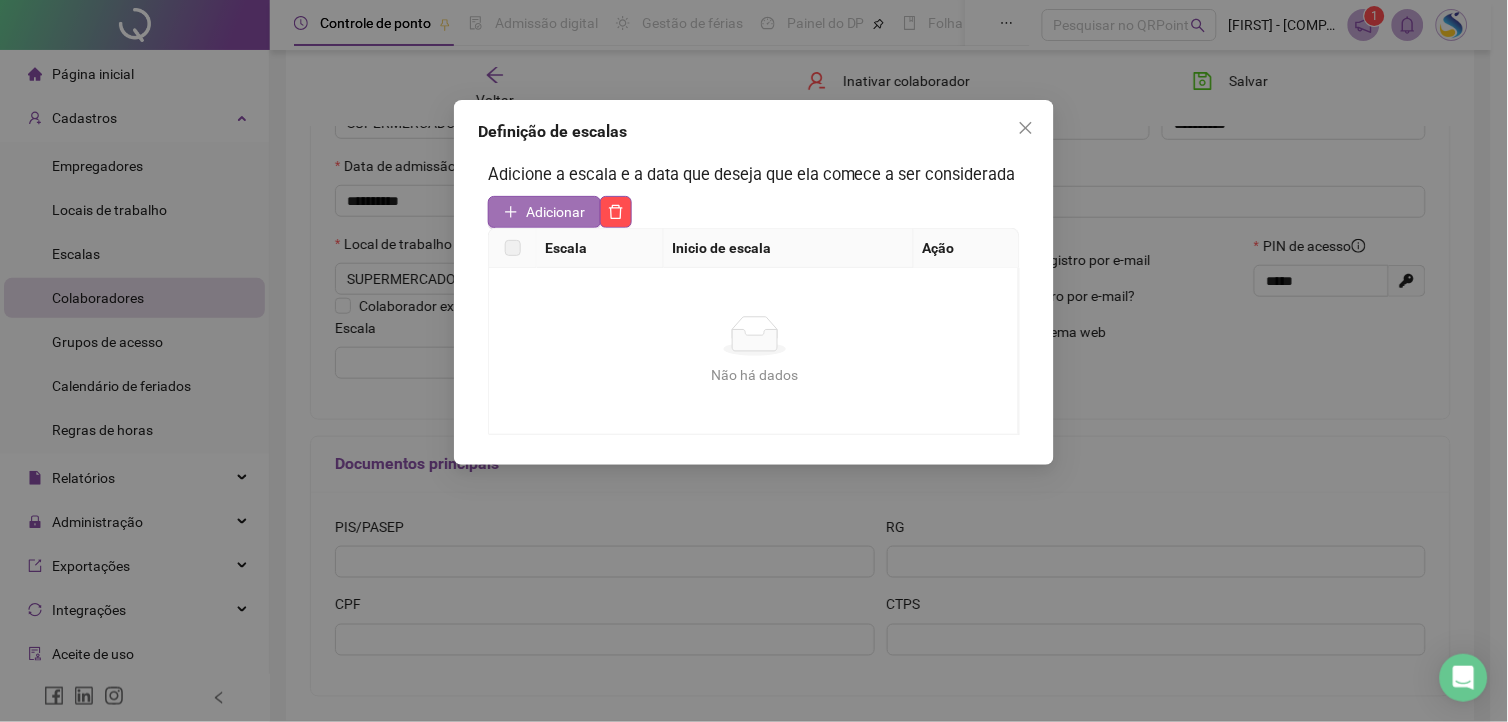 click on "Adicionar" at bounding box center (555, 212) 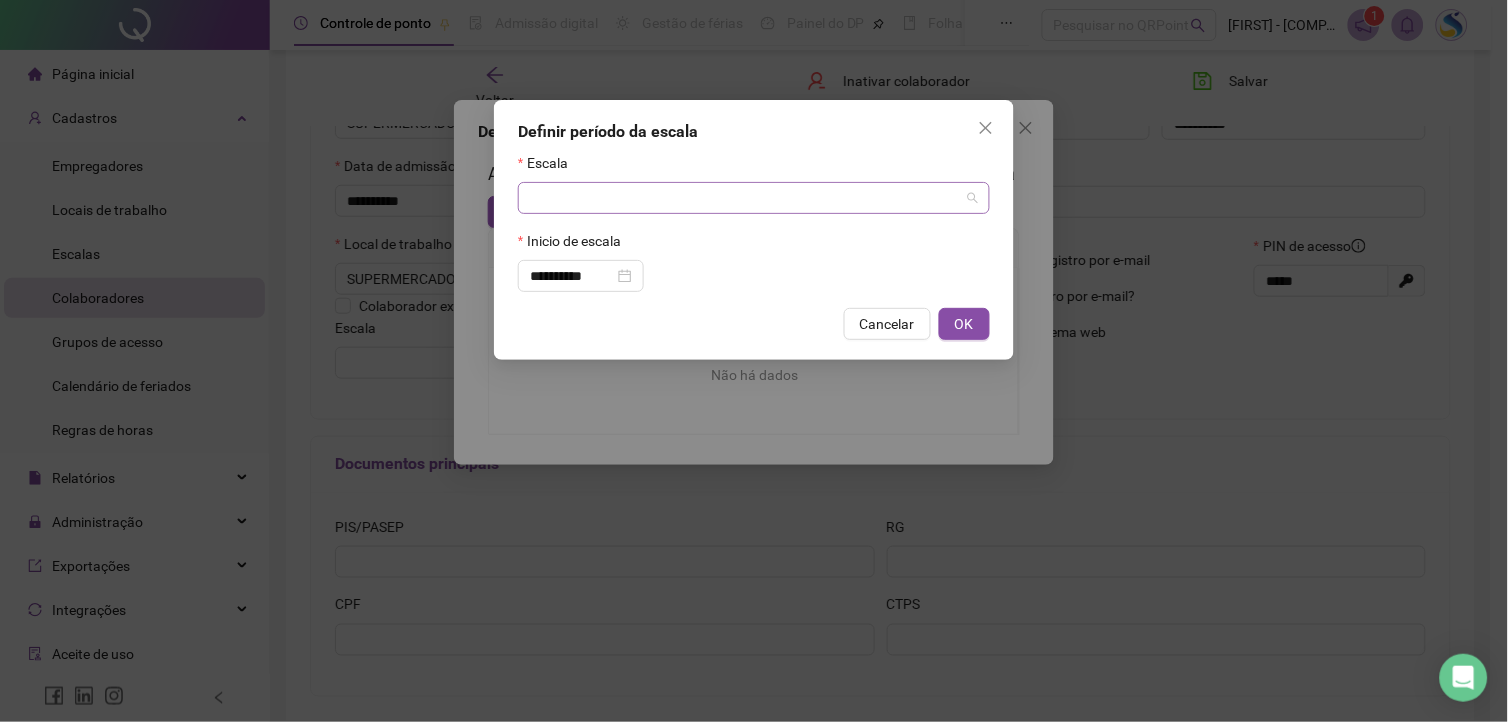 click at bounding box center [748, 198] 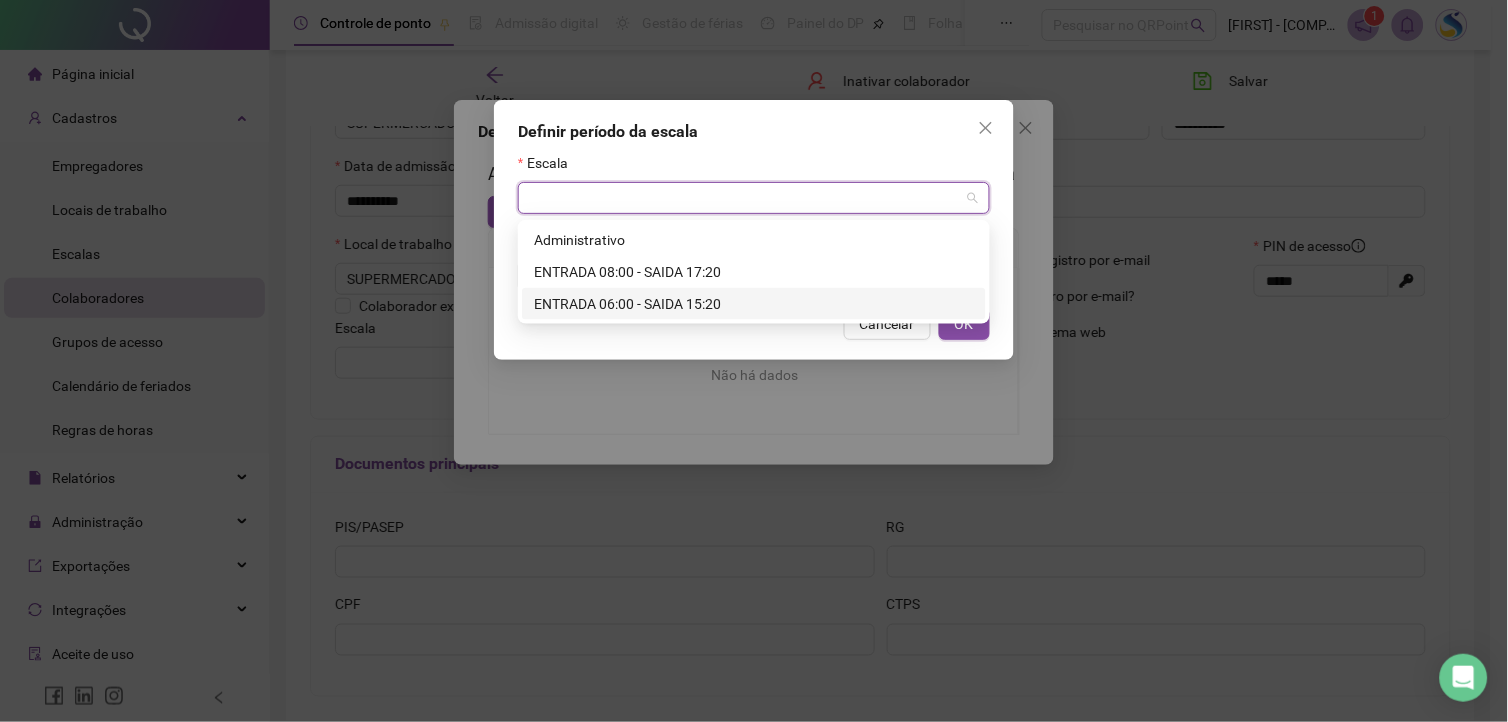 click on "ENTRADA 06:00 - SAIDA 15:20" at bounding box center (754, 304) 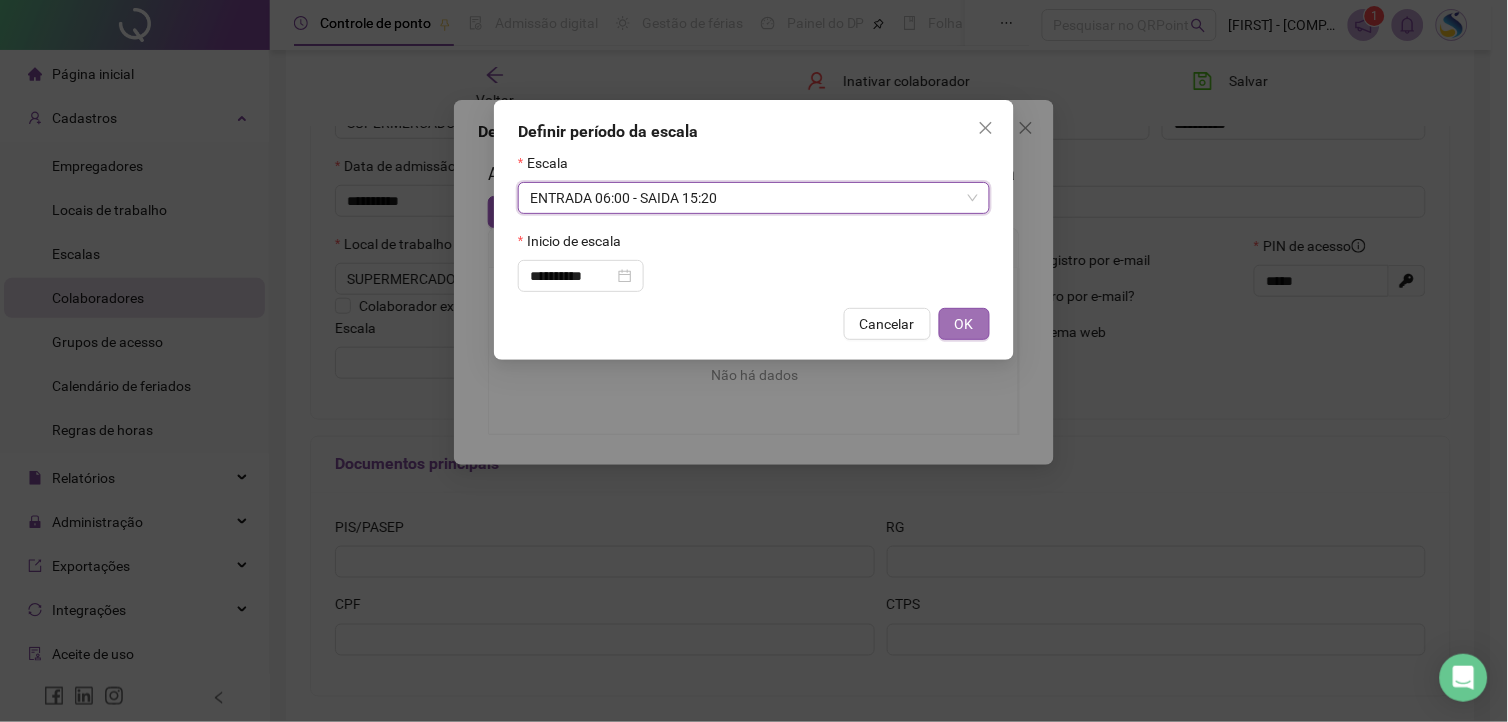 click on "OK" at bounding box center [964, 324] 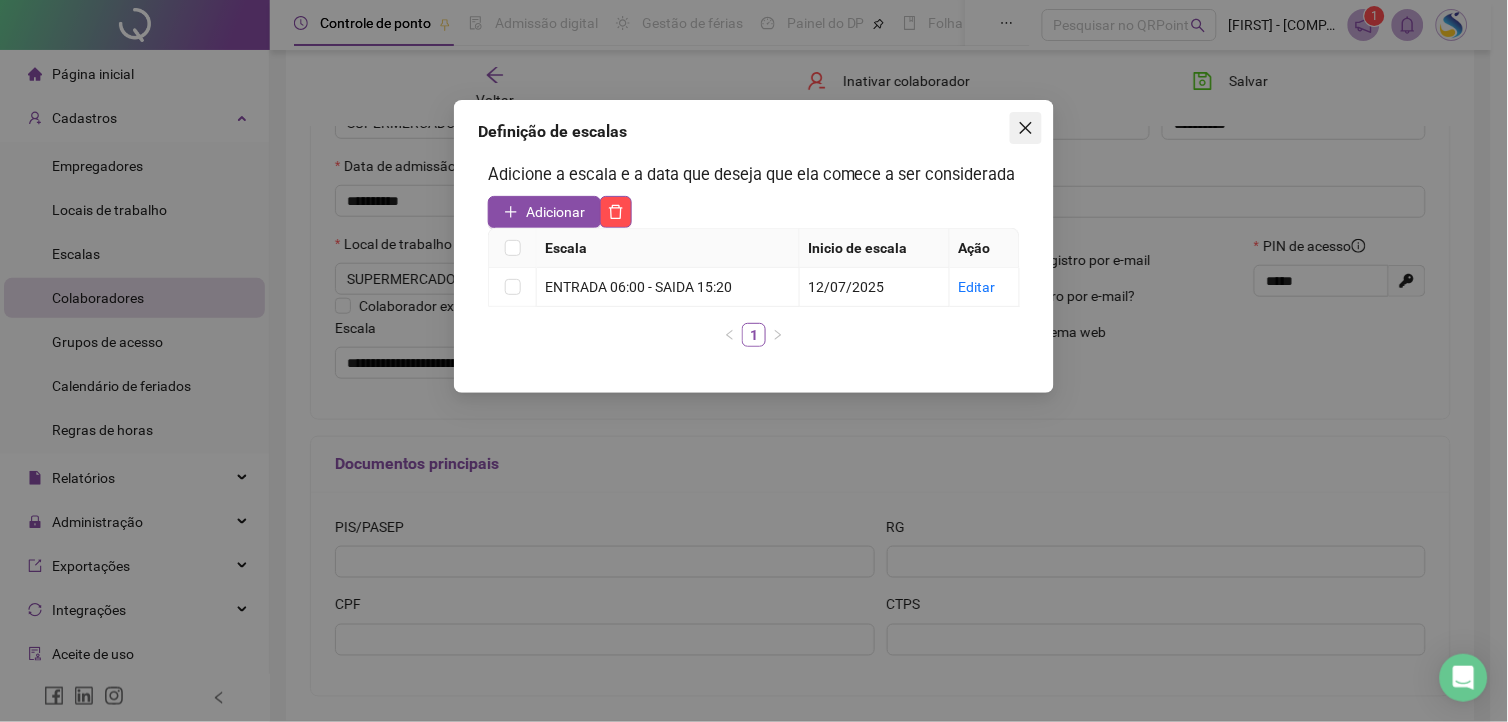 click 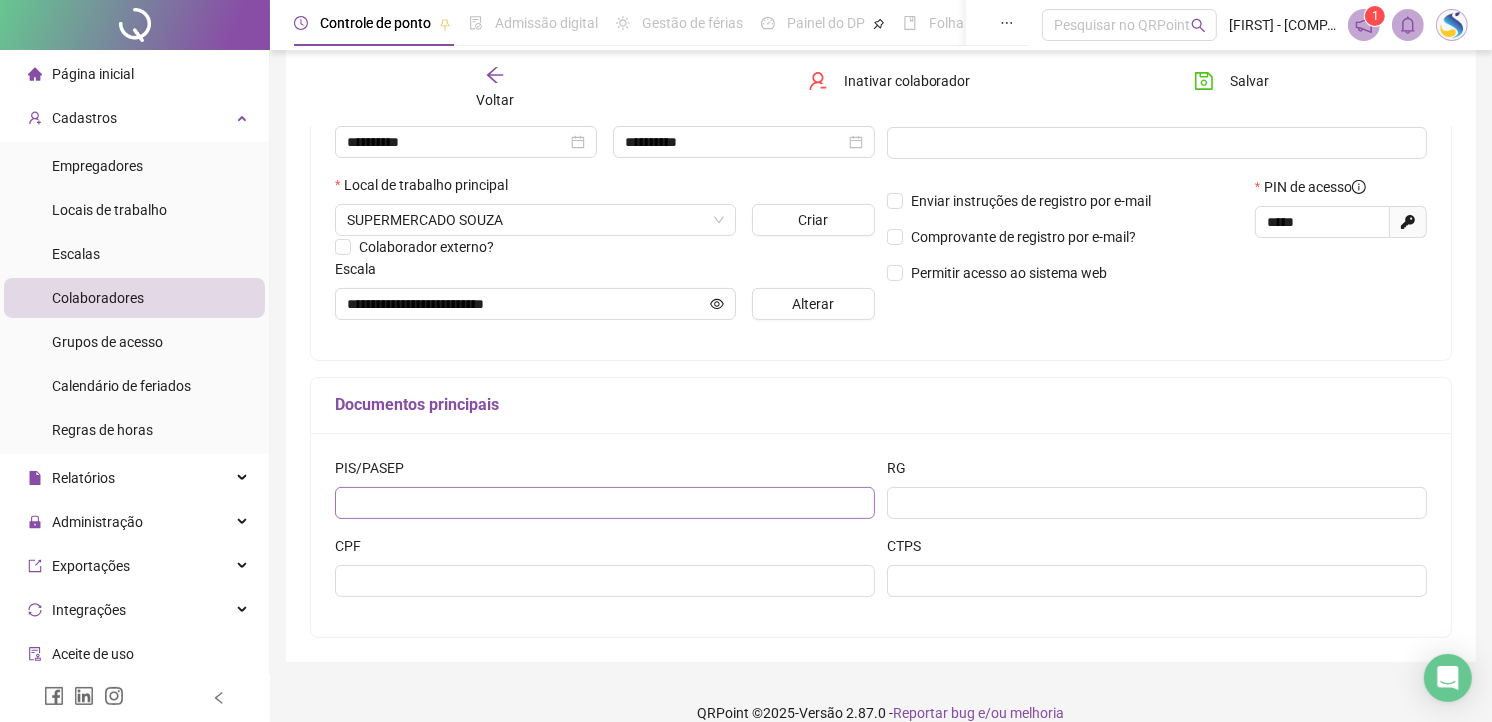 scroll, scrollTop: 423, scrollLeft: 0, axis: vertical 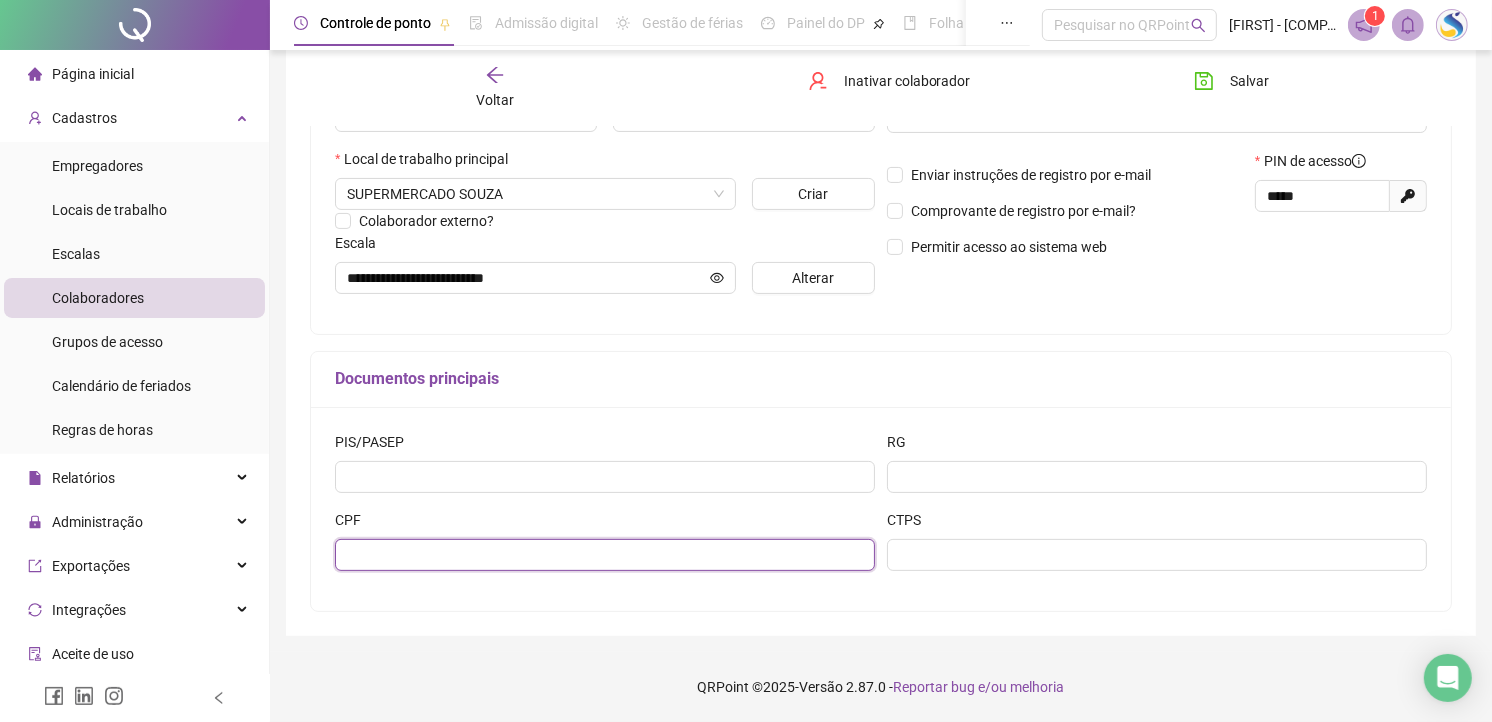click at bounding box center [605, 555] 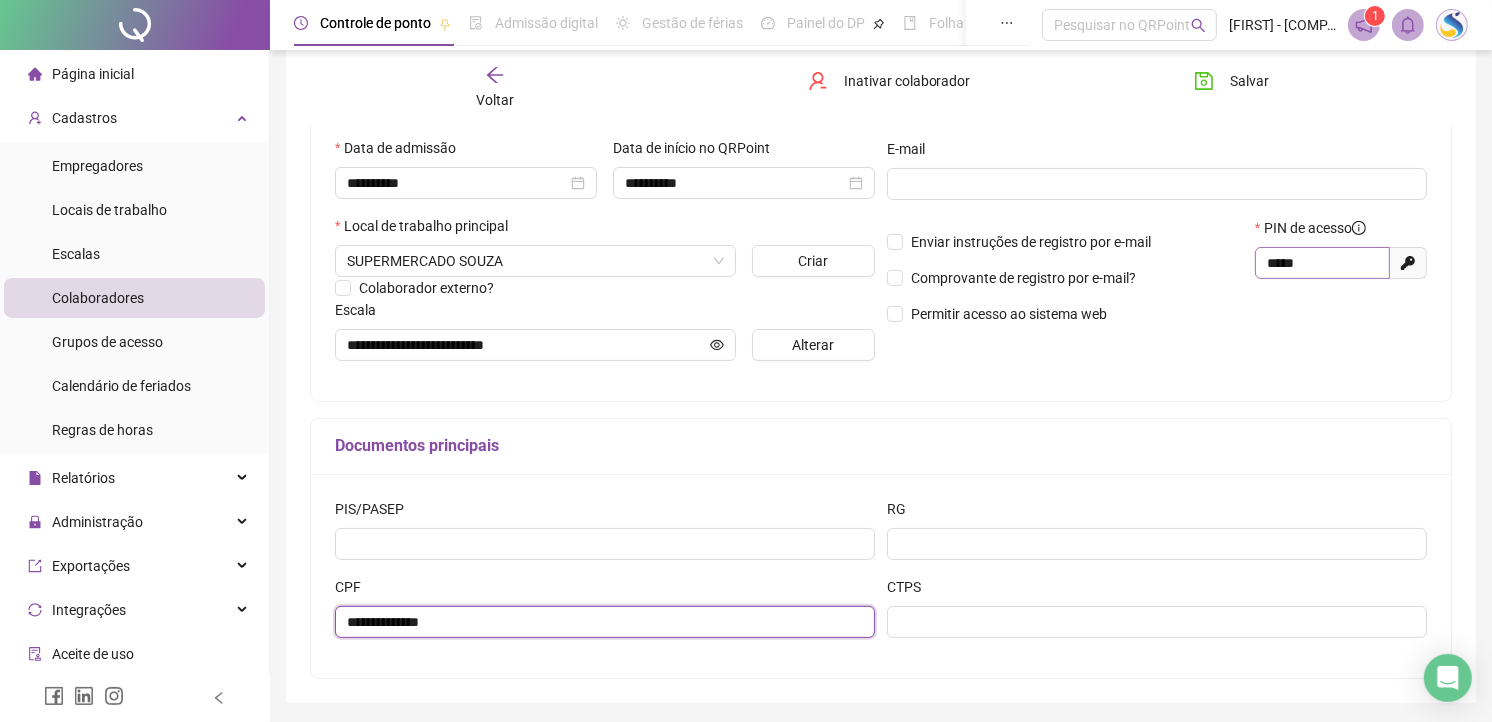 scroll, scrollTop: 312, scrollLeft: 0, axis: vertical 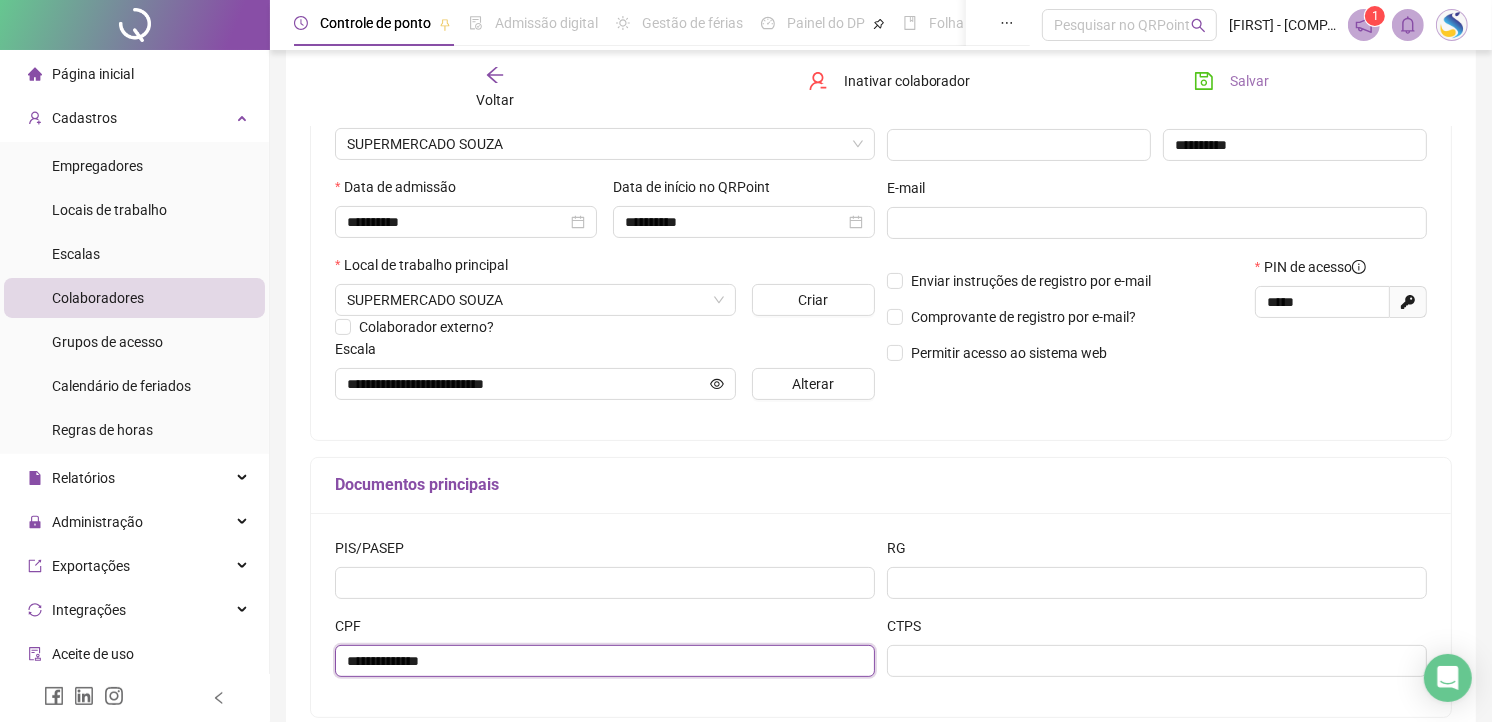 type on "**********" 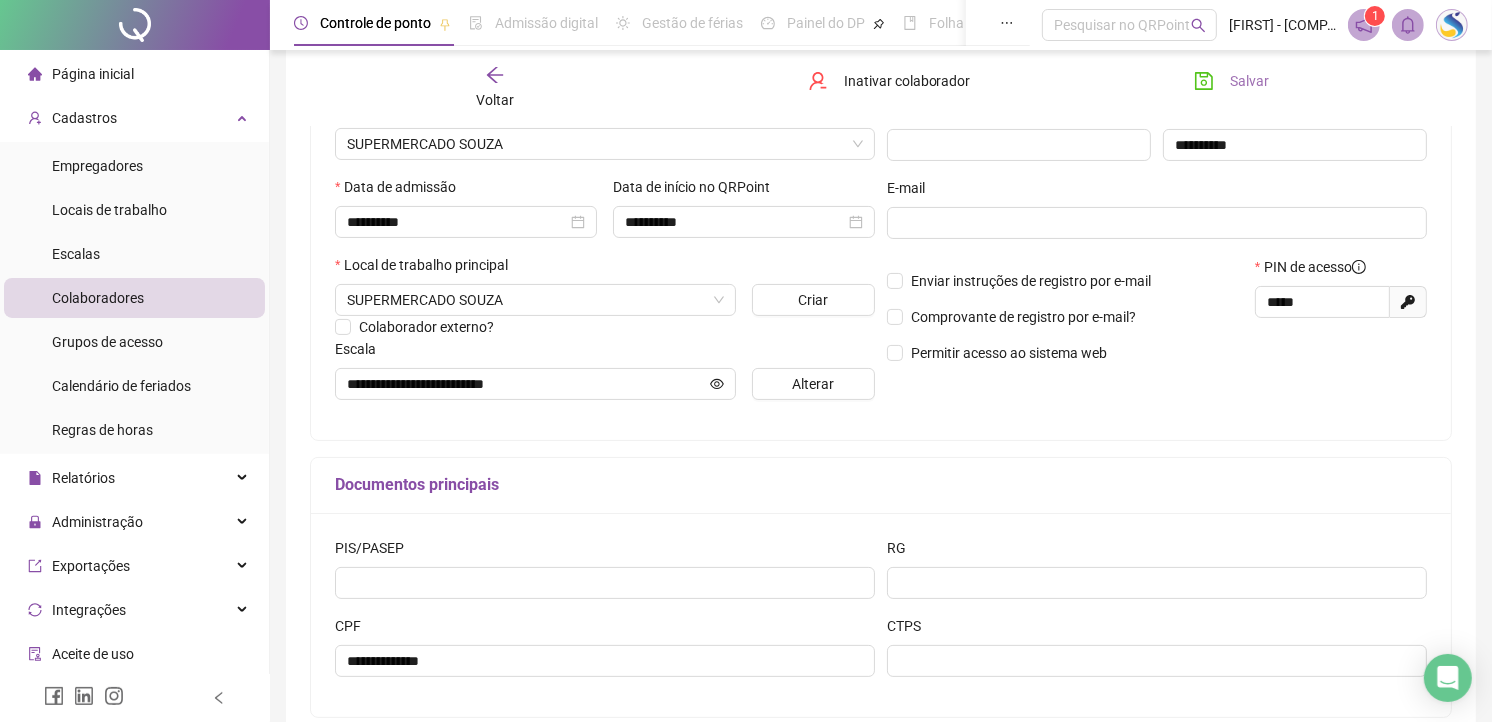 click on "Salvar" at bounding box center [1249, 81] 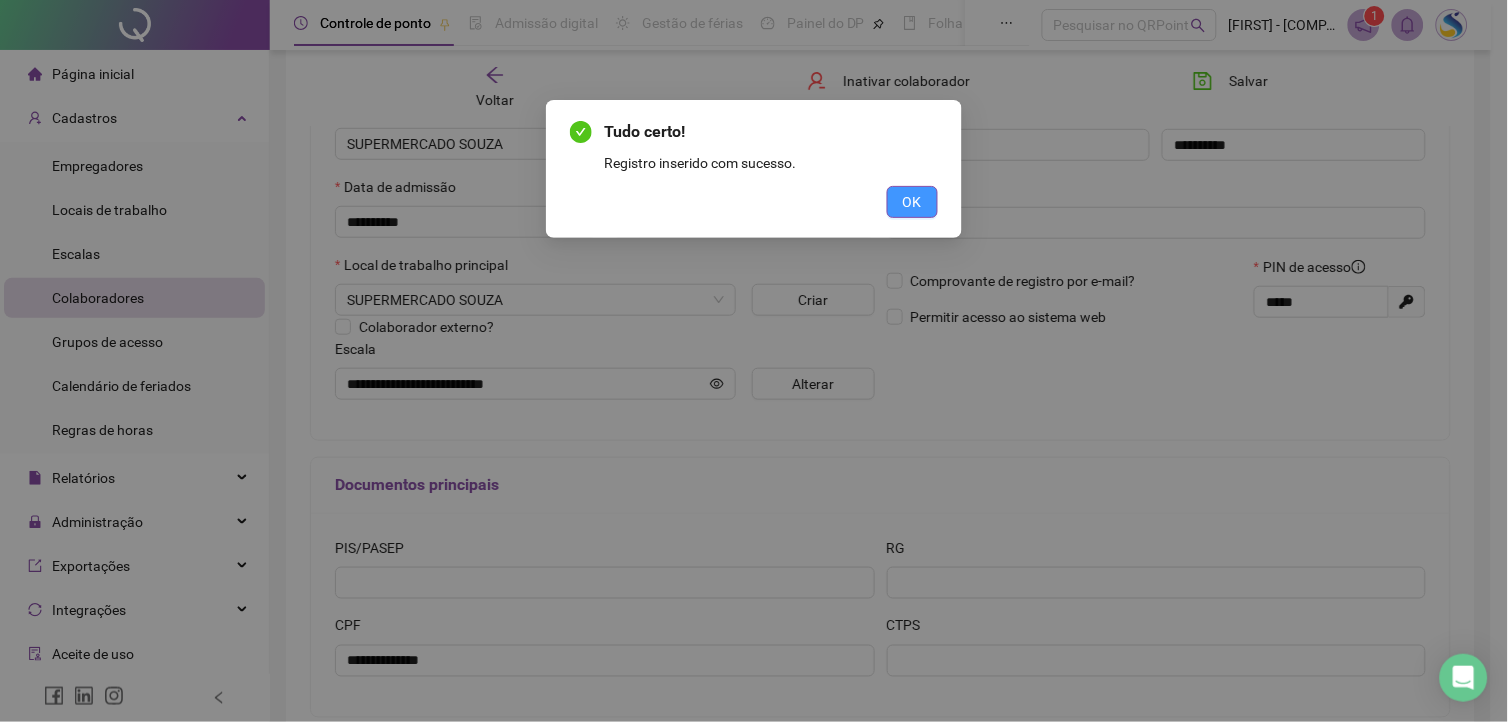 click on "OK" at bounding box center [912, 202] 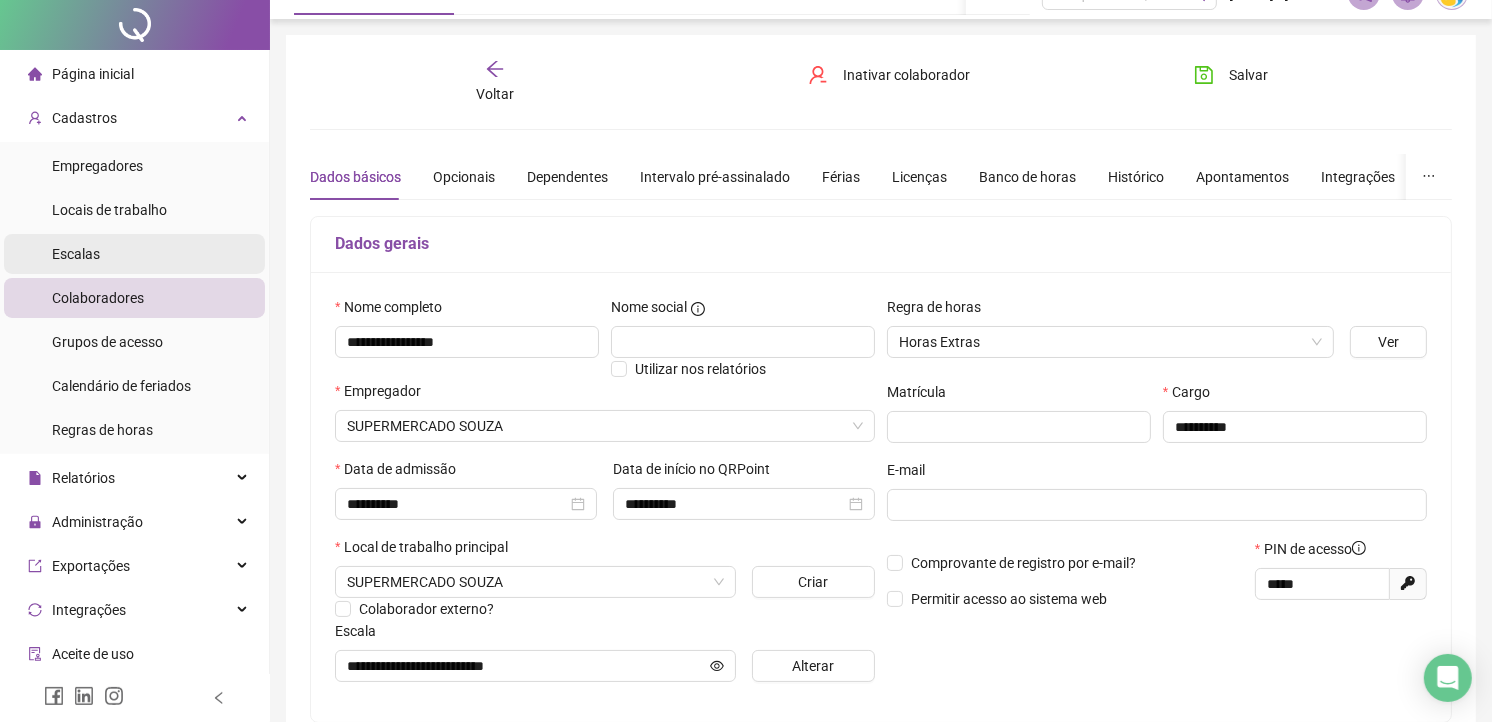 scroll, scrollTop: 0, scrollLeft: 0, axis: both 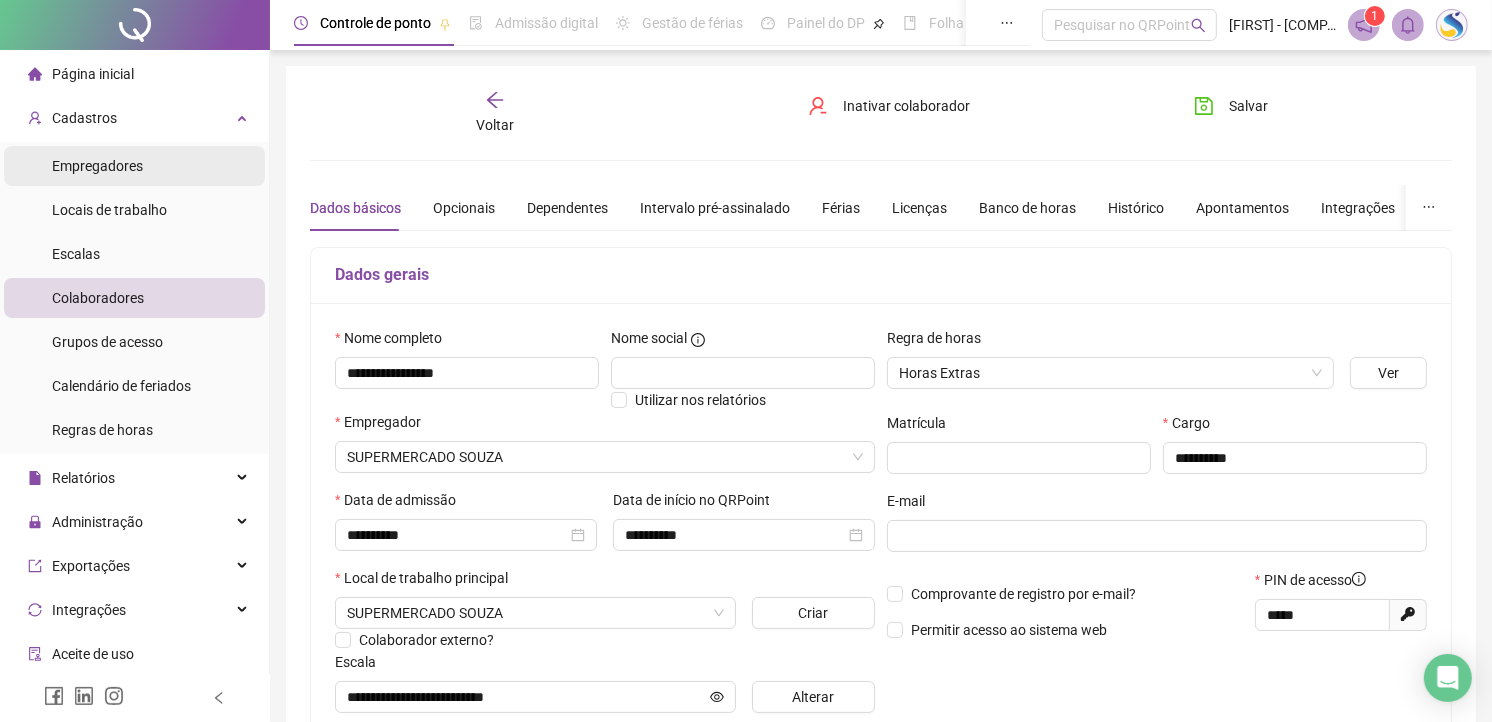 click on "Empregadores" at bounding box center (134, 166) 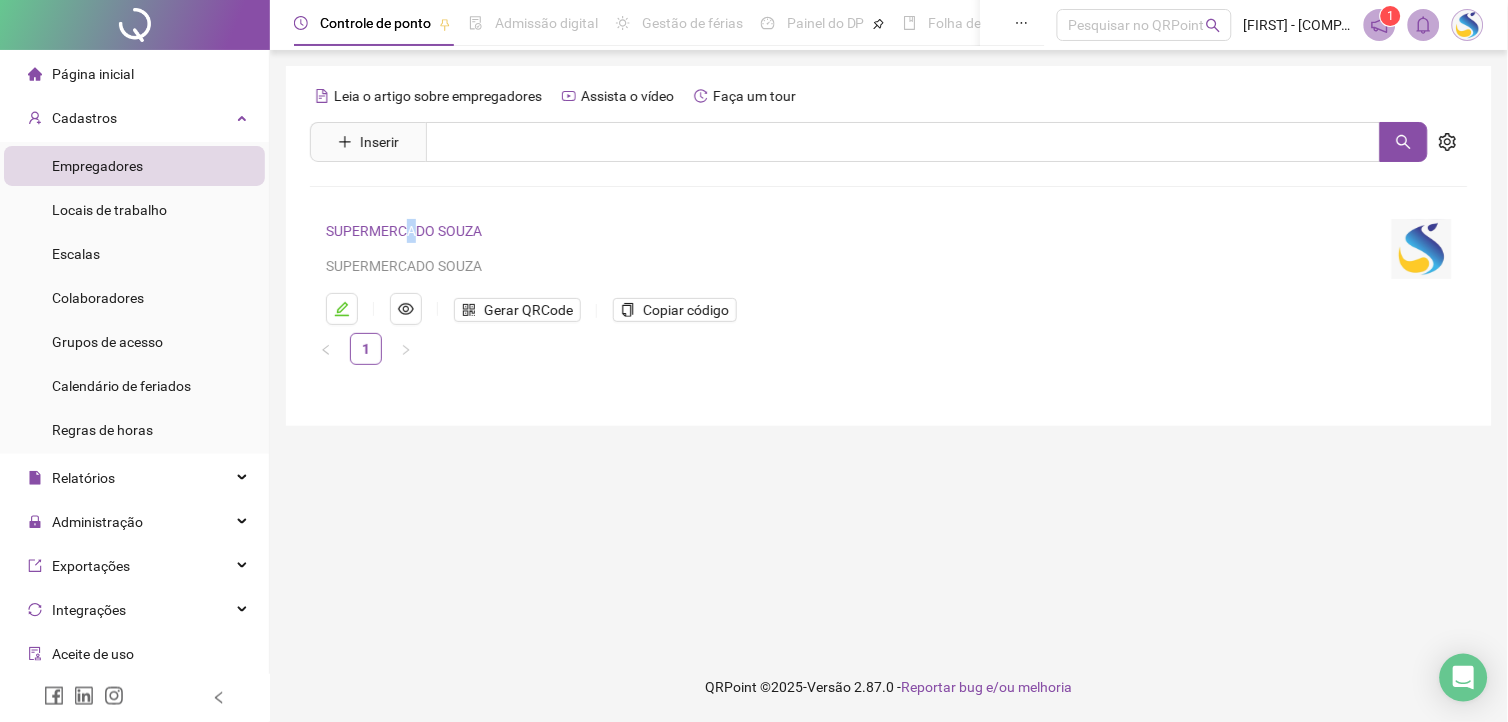 click on "SUPERMERCADO SOUZA" at bounding box center (404, 231) 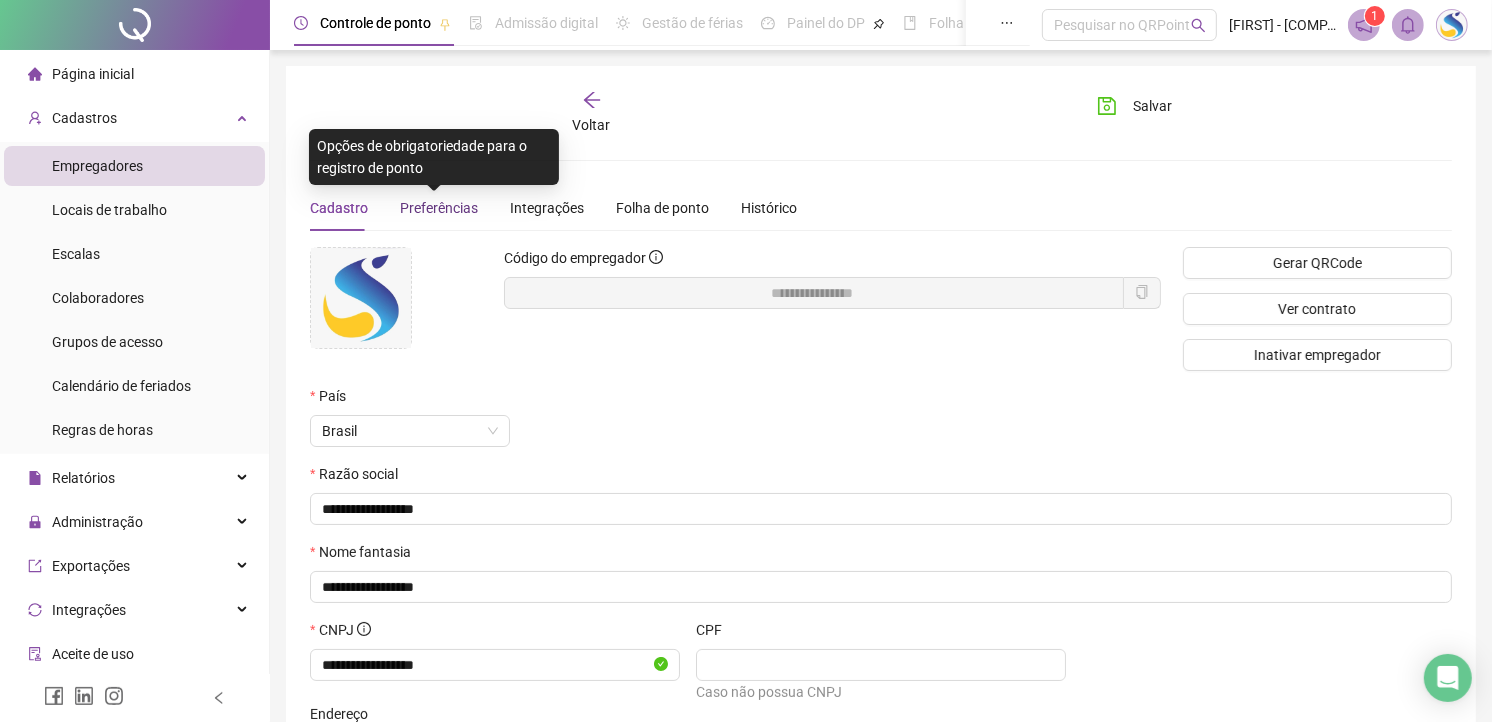 click on "Preferências" at bounding box center [439, 208] 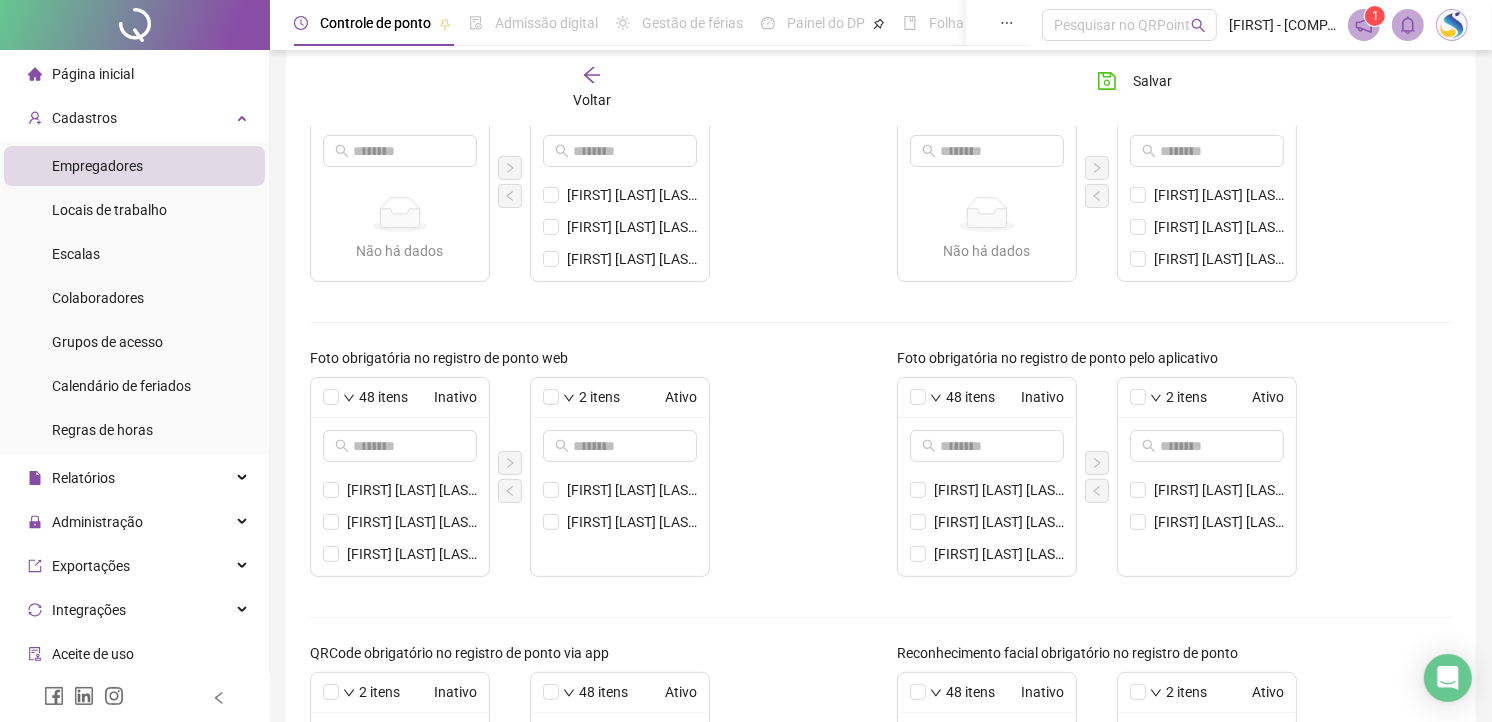 scroll, scrollTop: 444, scrollLeft: 0, axis: vertical 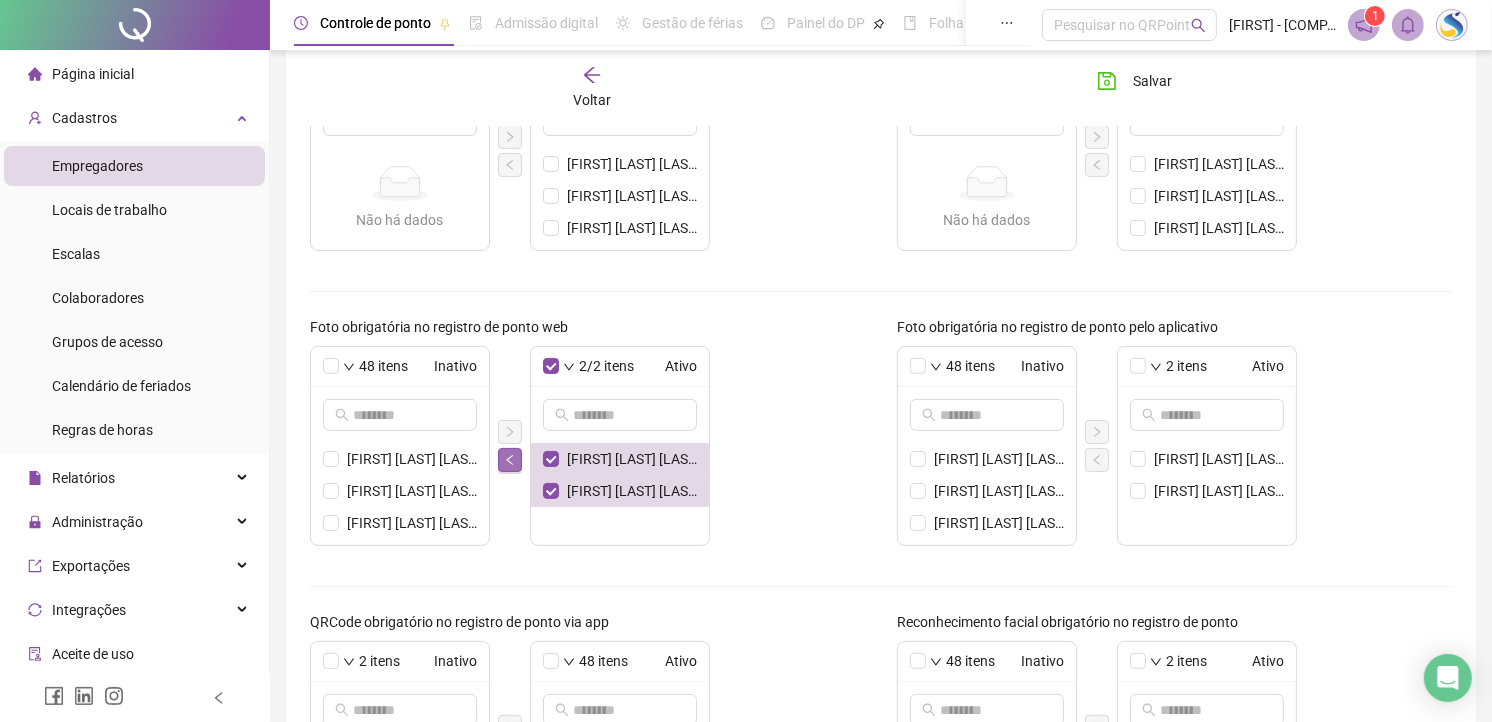click 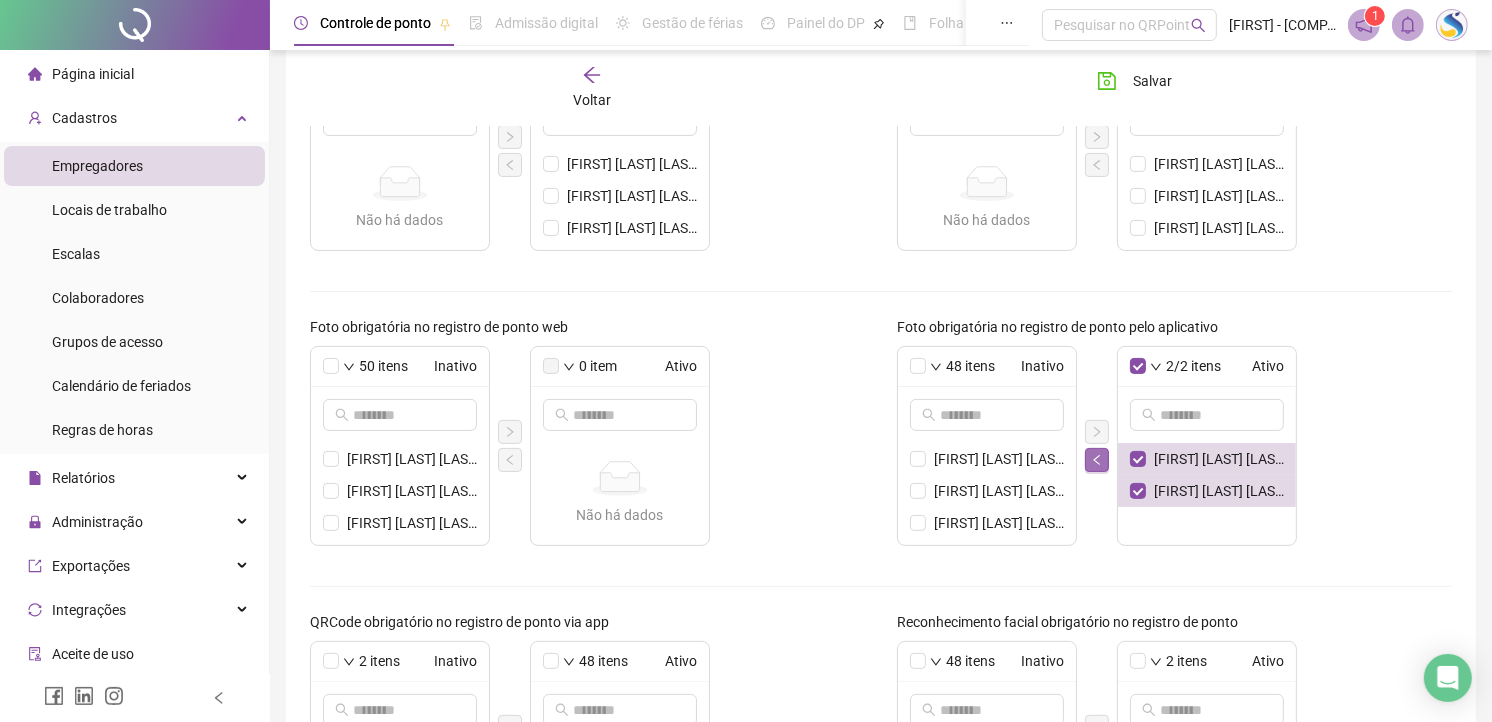 click 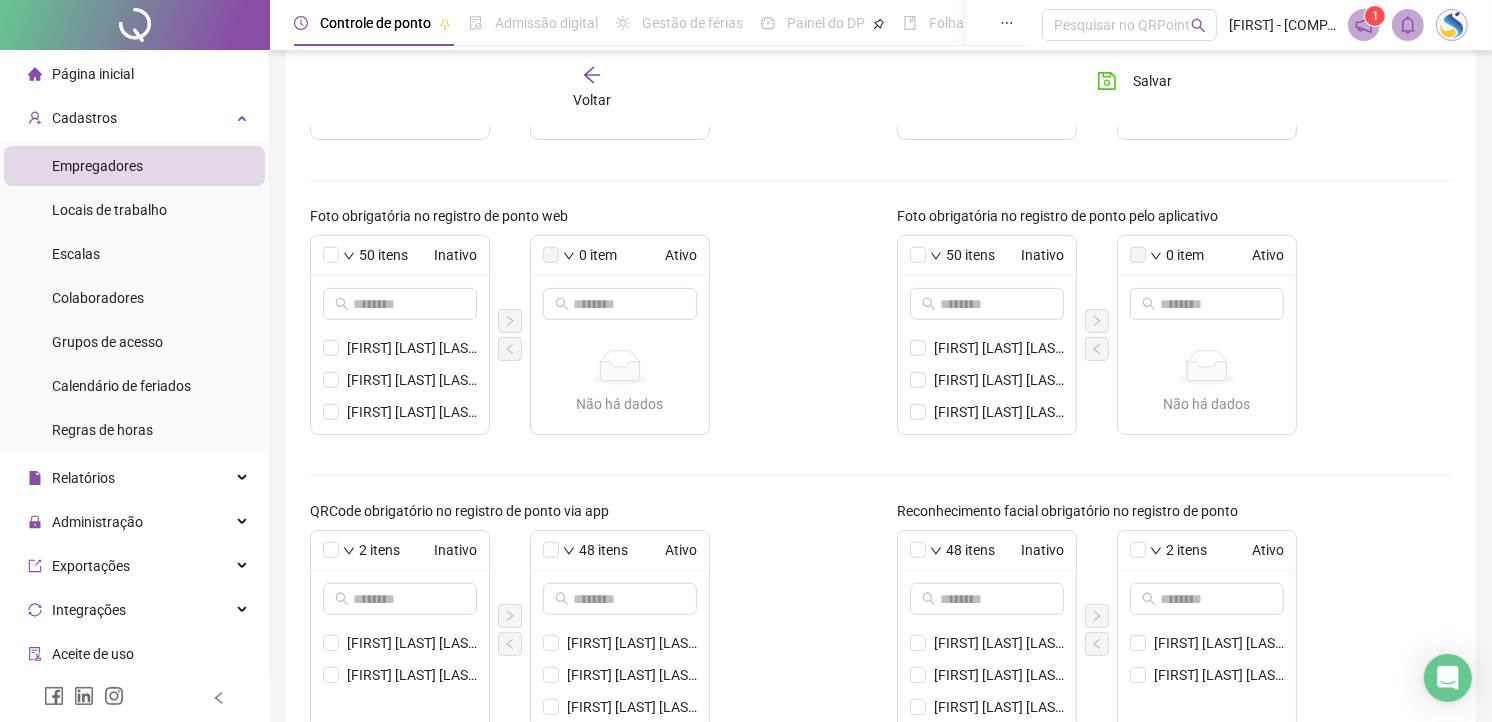 scroll, scrollTop: 666, scrollLeft: 0, axis: vertical 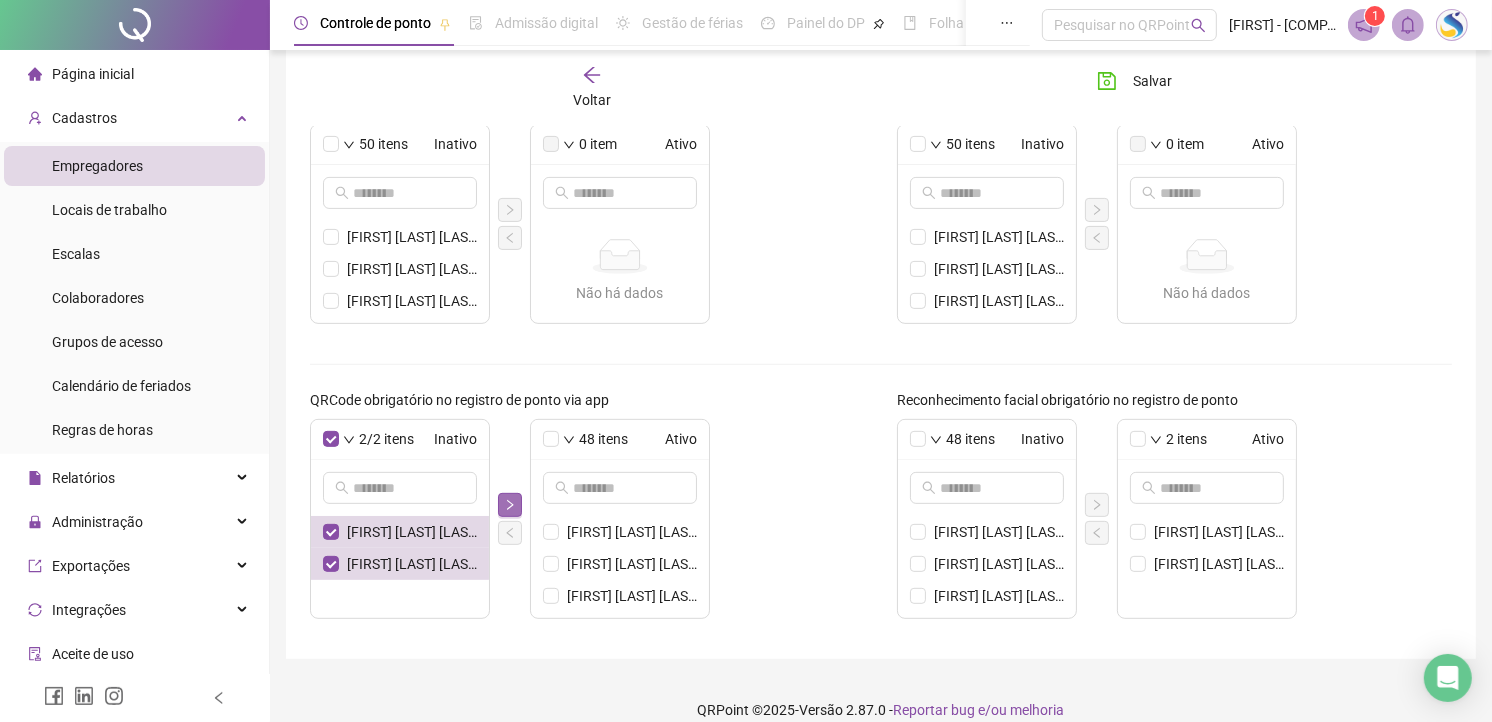 click 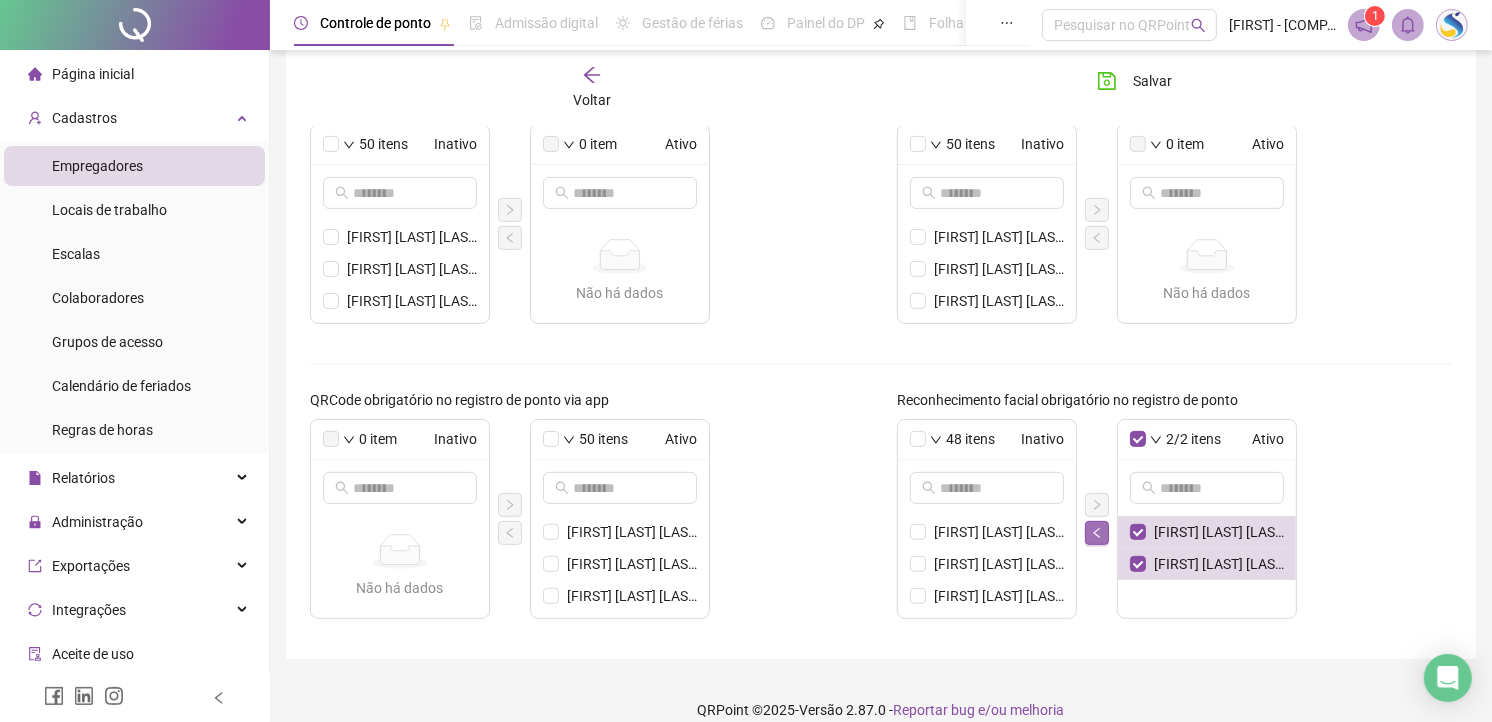 click 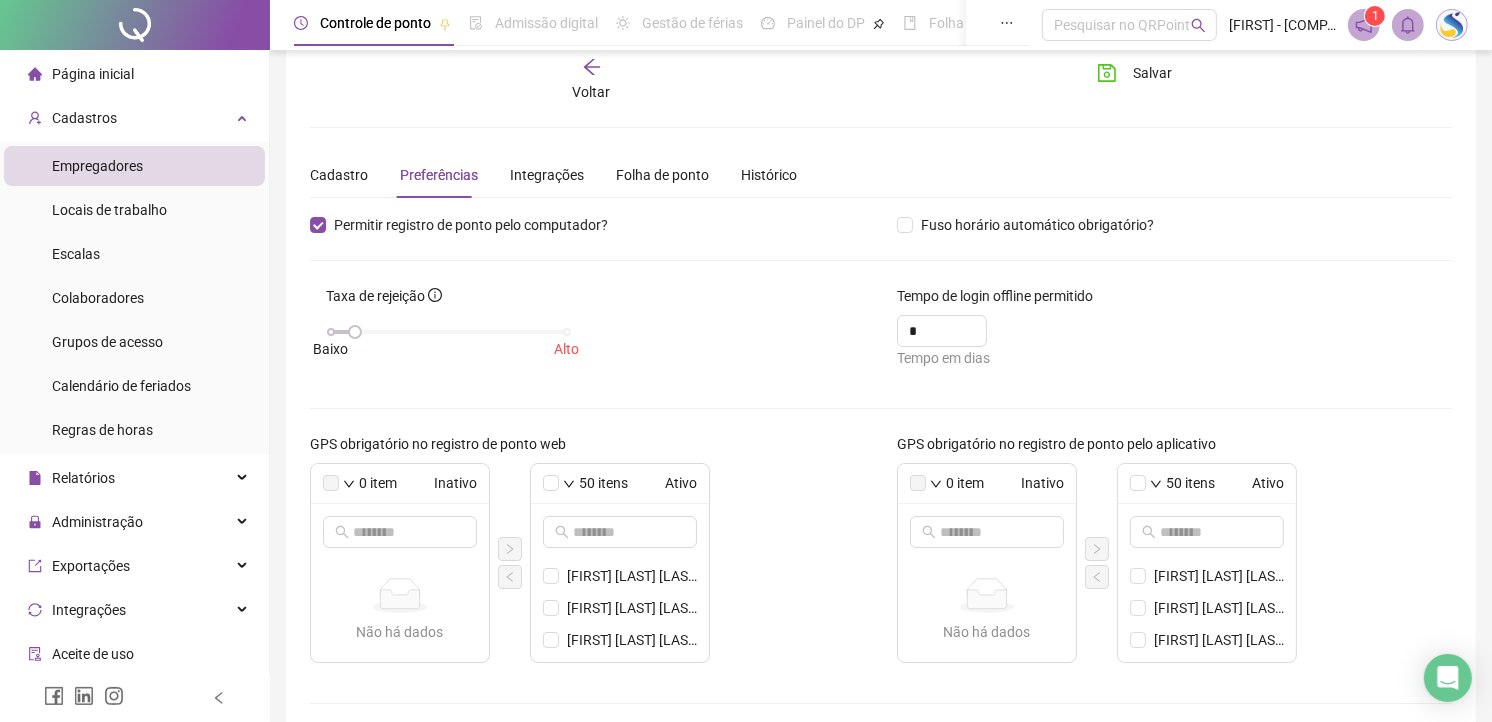 scroll, scrollTop: 22, scrollLeft: 0, axis: vertical 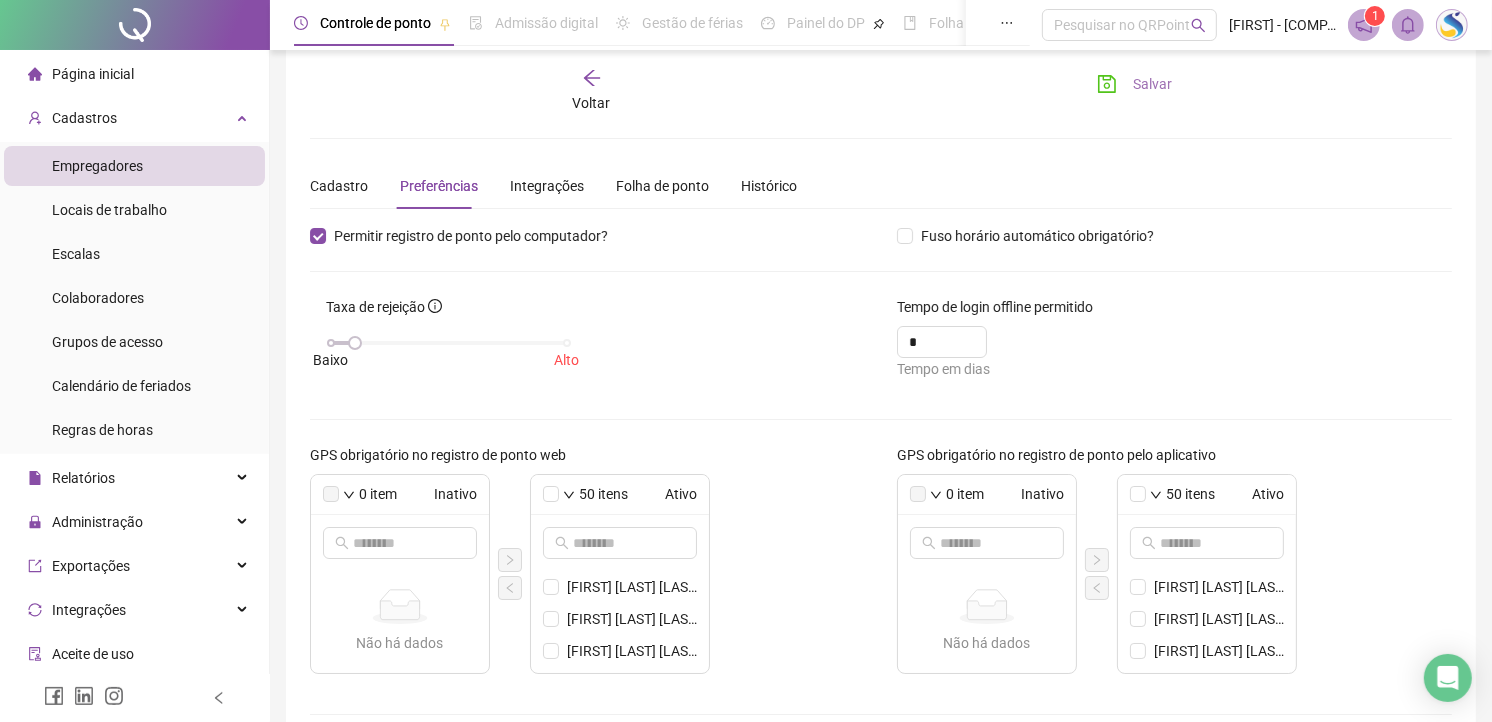 click on "Salvar" at bounding box center [1152, 84] 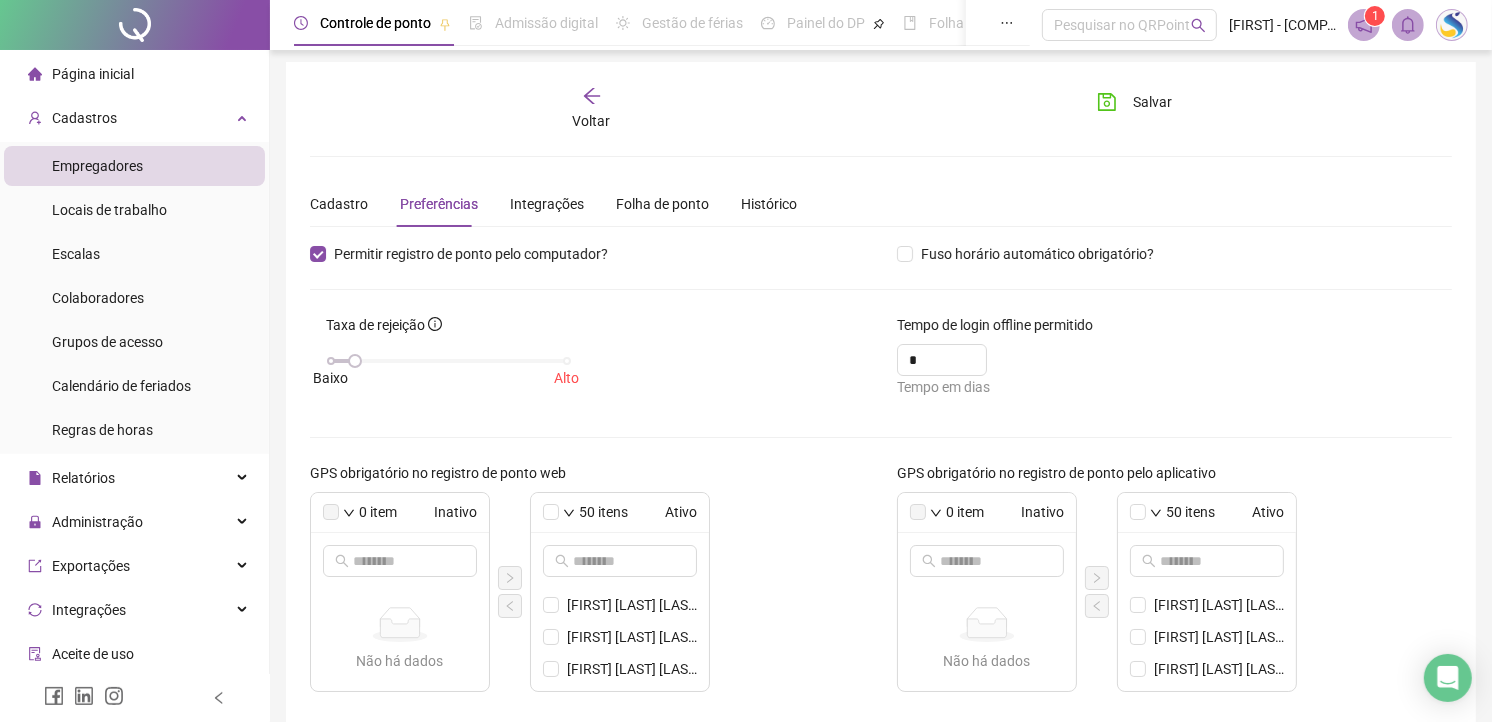 scroll, scrollTop: 0, scrollLeft: 0, axis: both 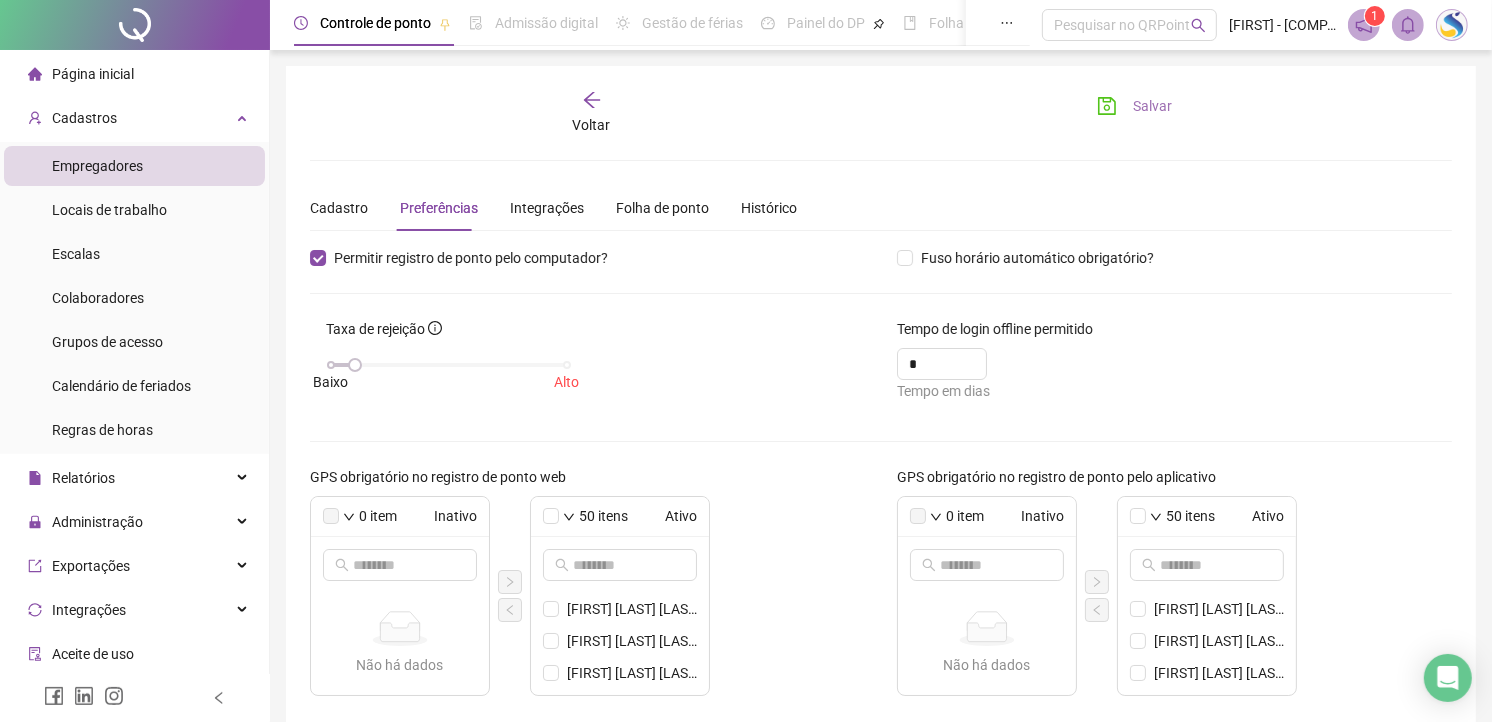 click on "Salvar" at bounding box center (1152, 106) 